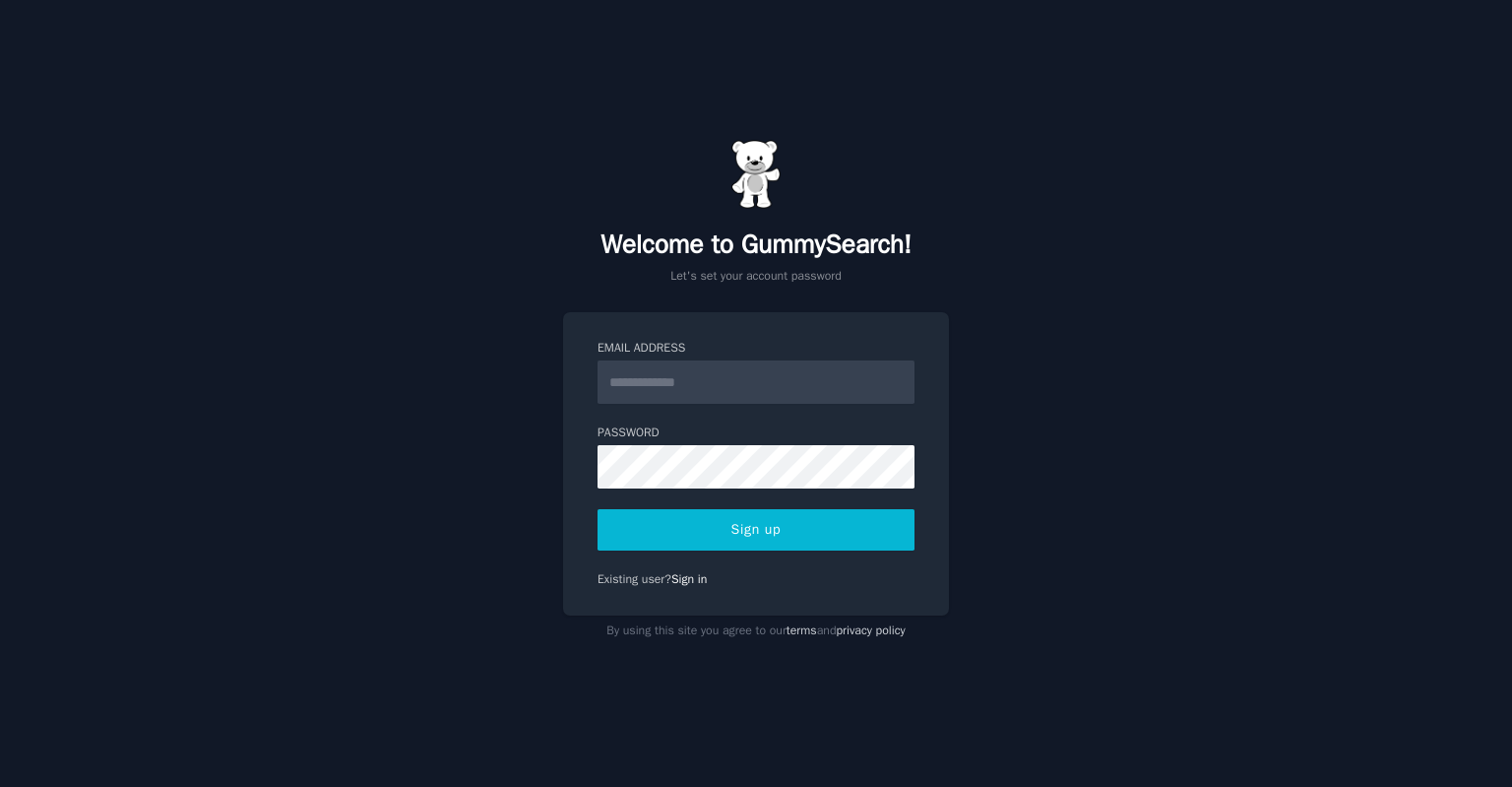 scroll, scrollTop: 0, scrollLeft: 0, axis: both 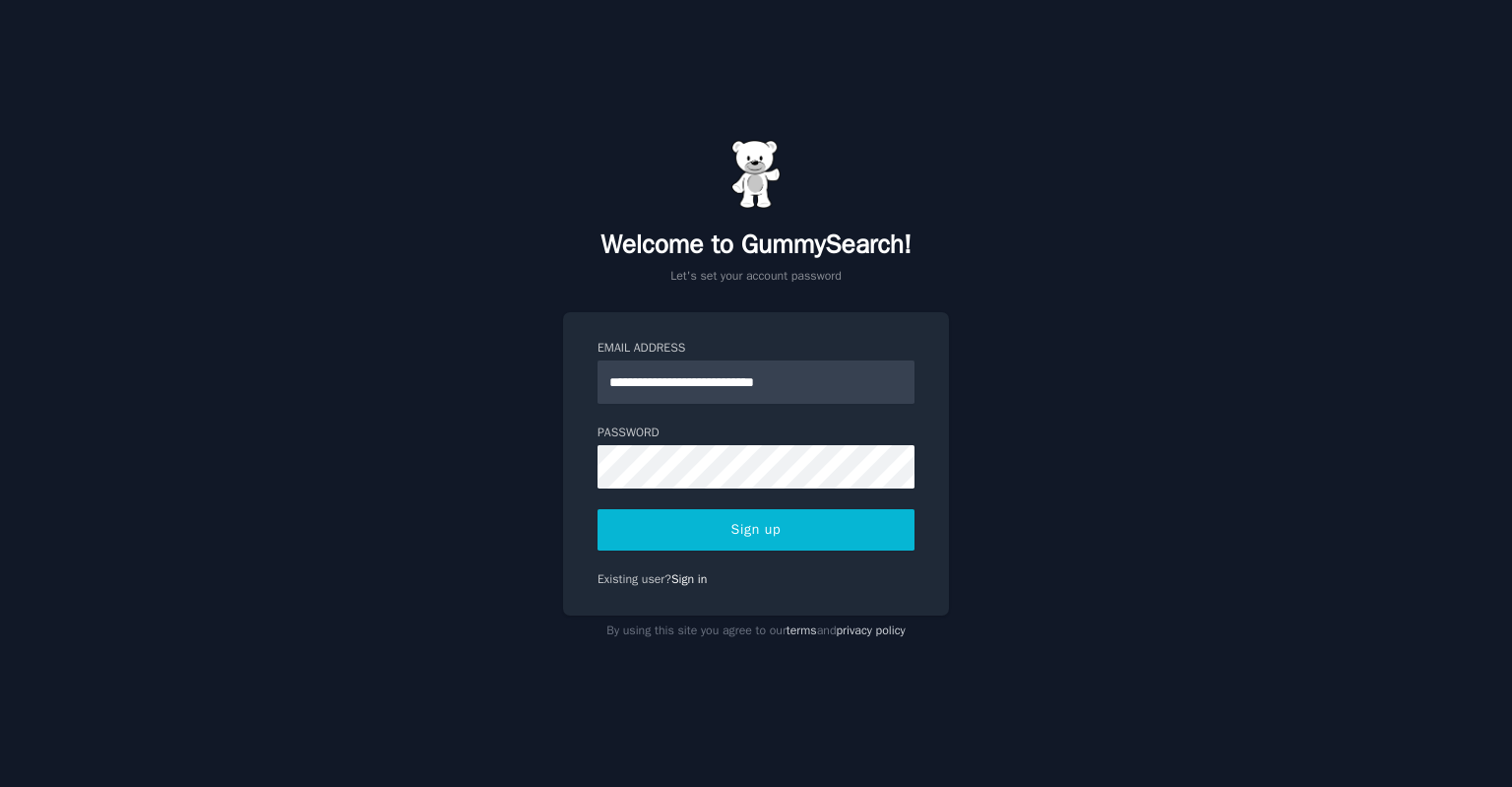 type on "**********" 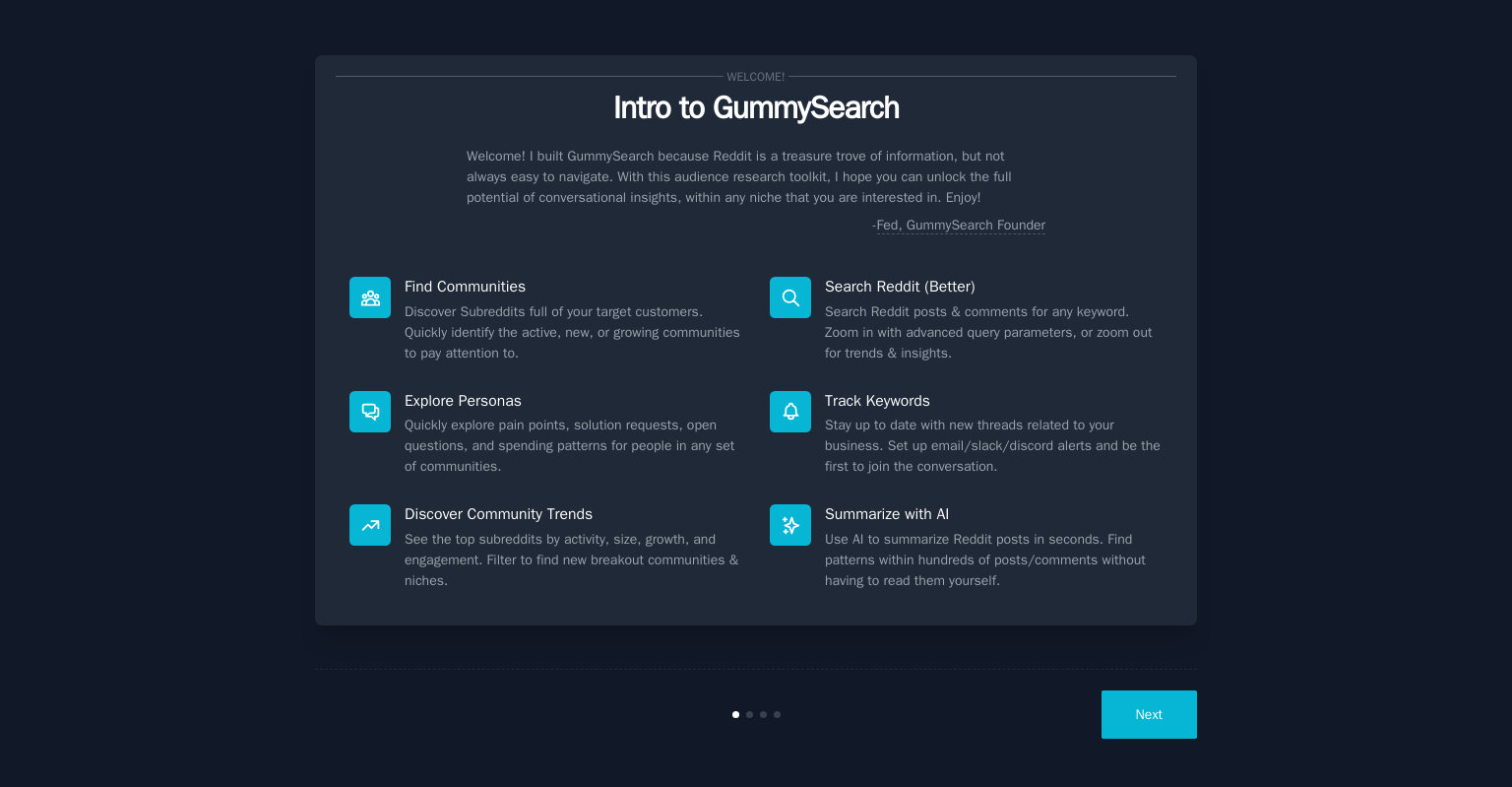 scroll, scrollTop: 0, scrollLeft: 0, axis: both 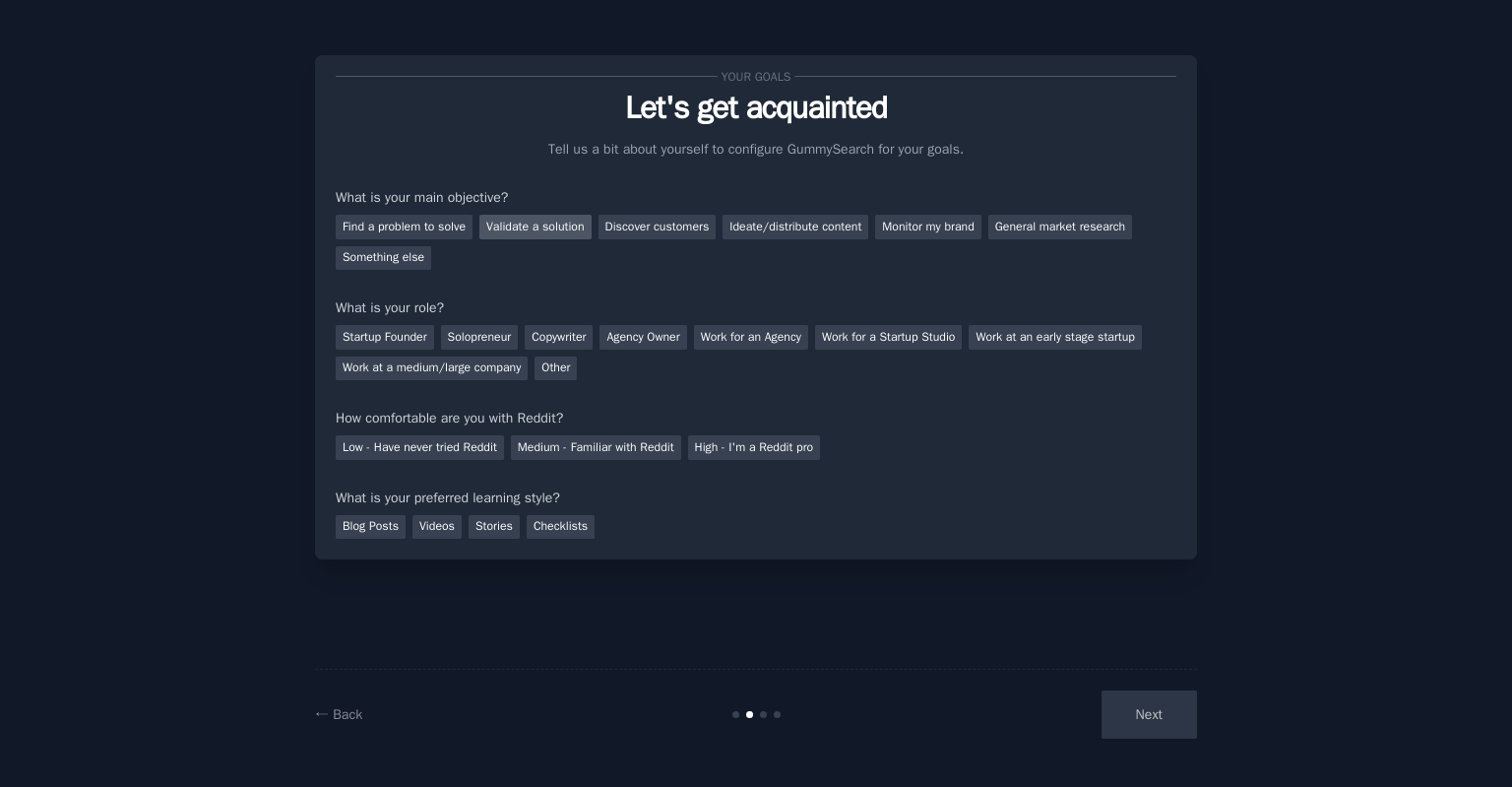 click on "Validate a solution" at bounding box center [536, 227] 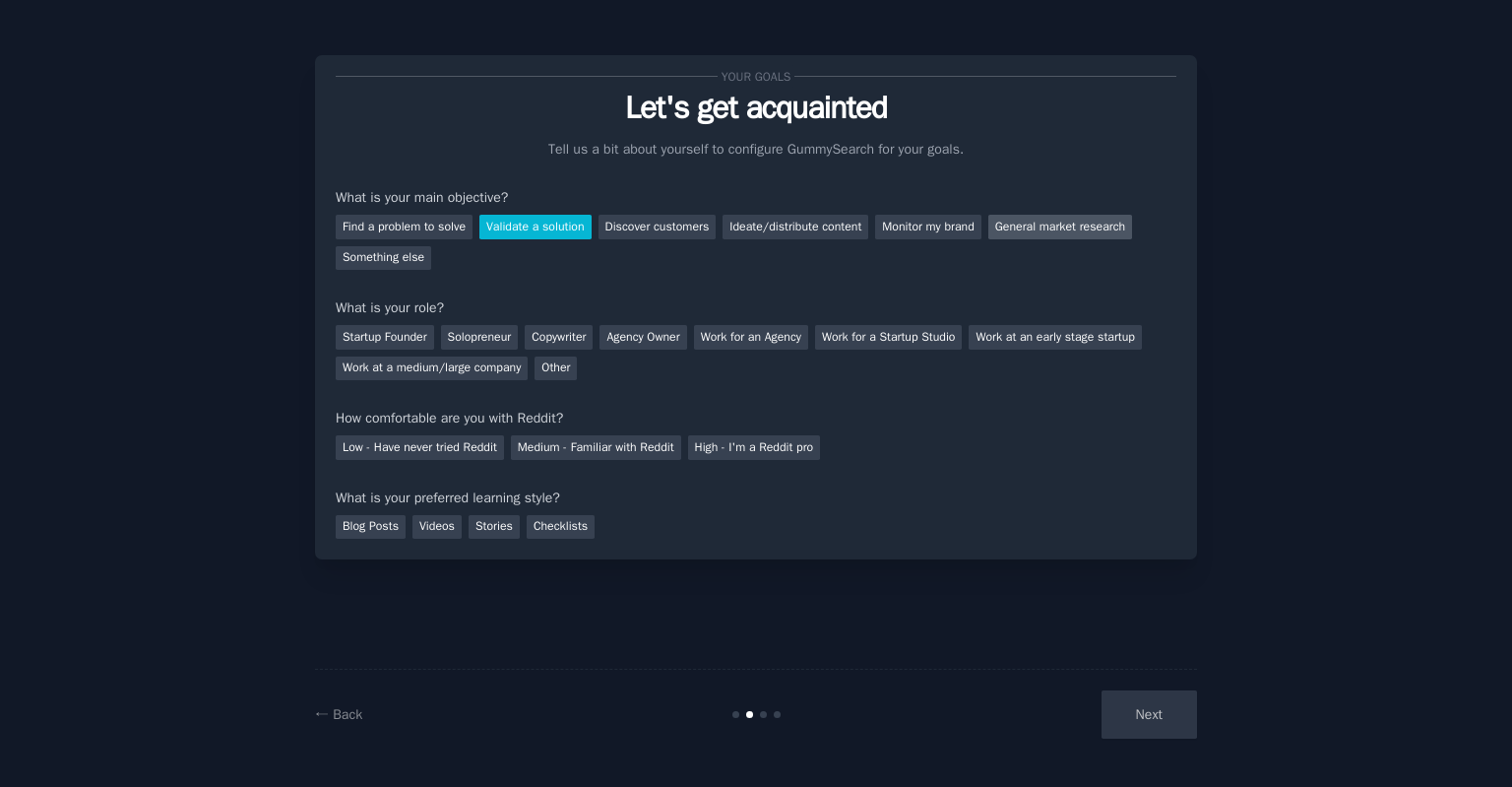 drag, startPoint x: 1061, startPoint y: 242, endPoint x: 1065, endPoint y: 230, distance: 12.649111 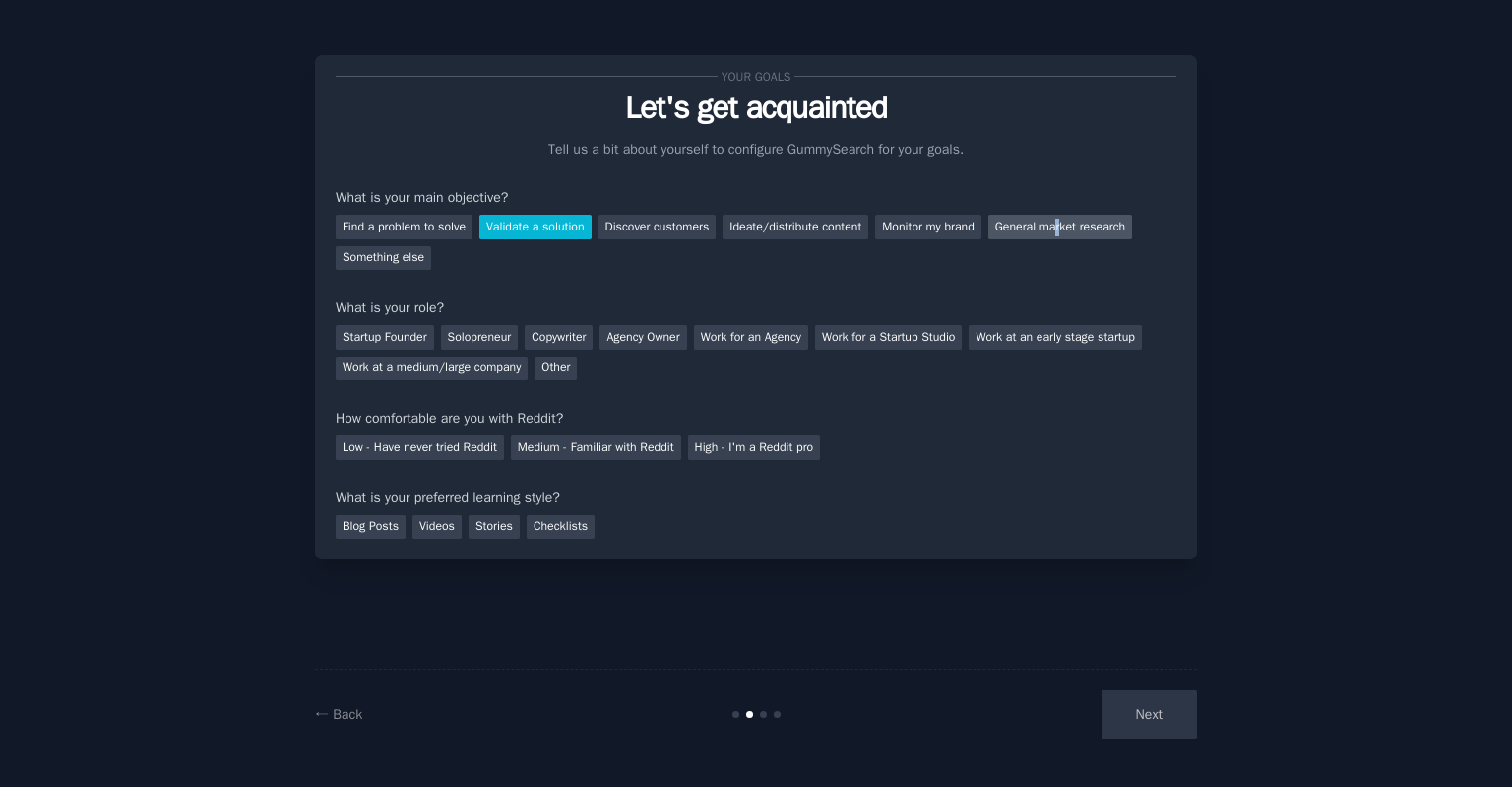 click on "General market research" at bounding box center (1060, 227) 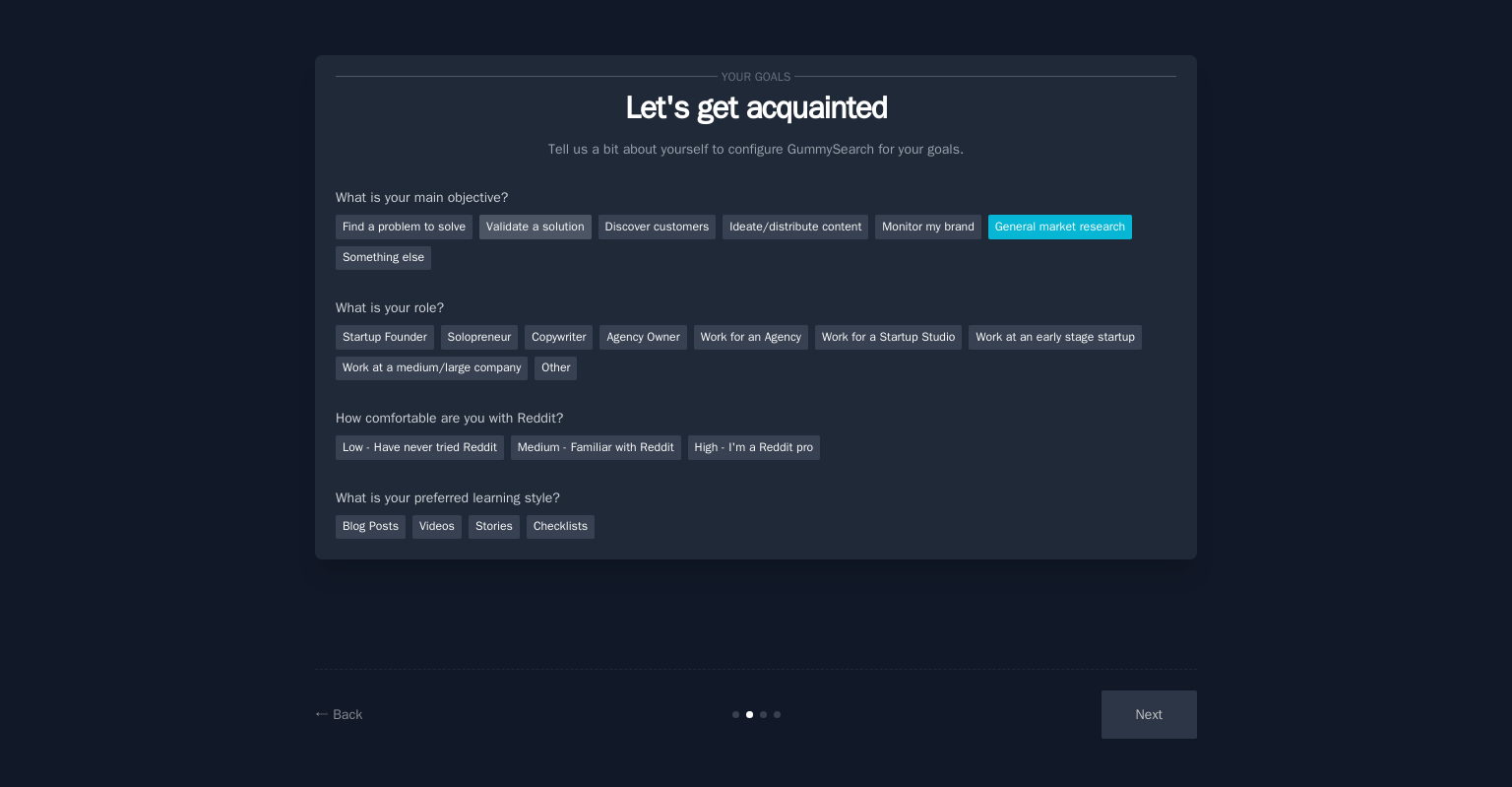 click on "Validate a solution" at bounding box center (536, 227) 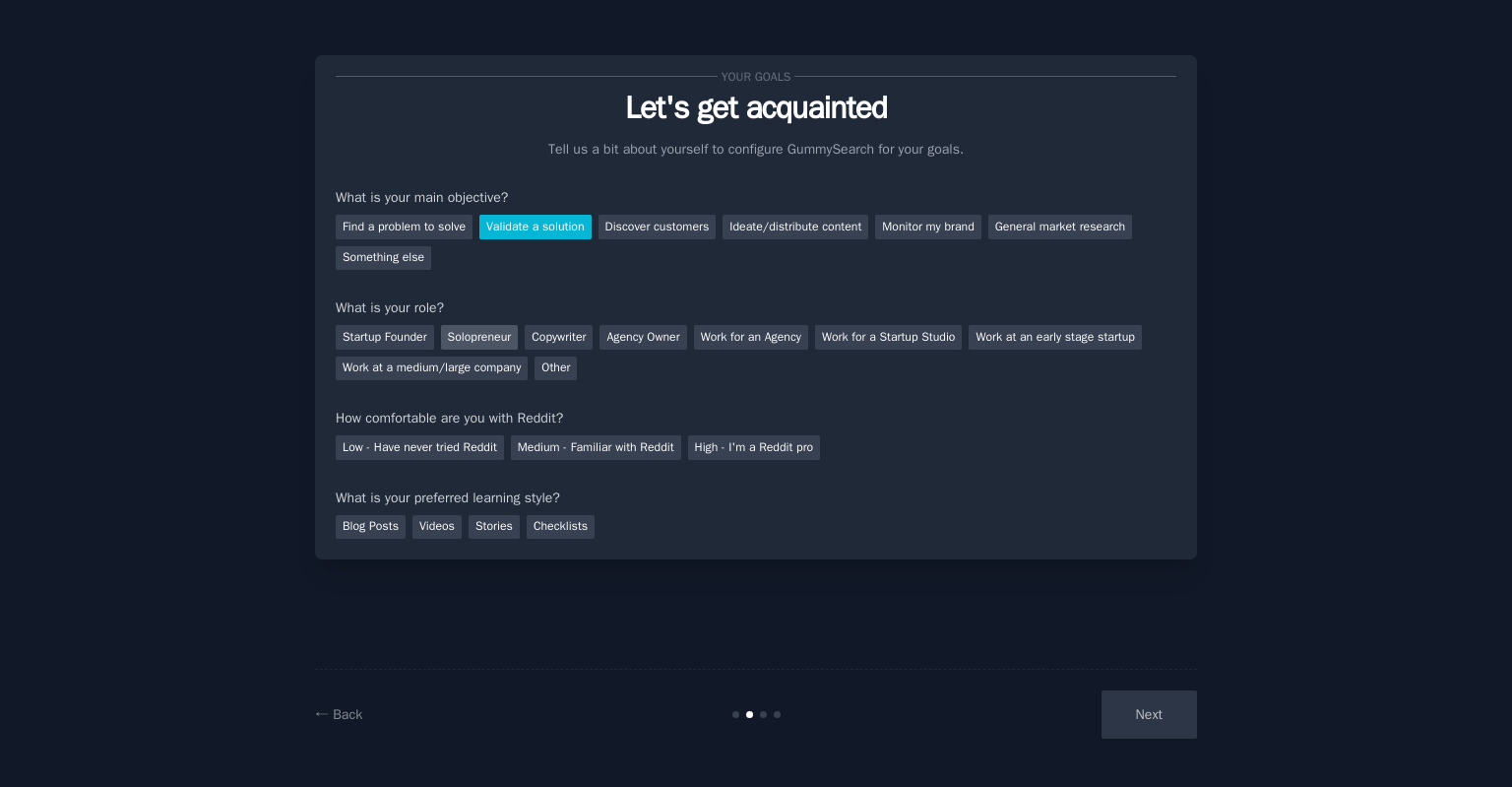 click on "Solopreneur" at bounding box center (479, 337) 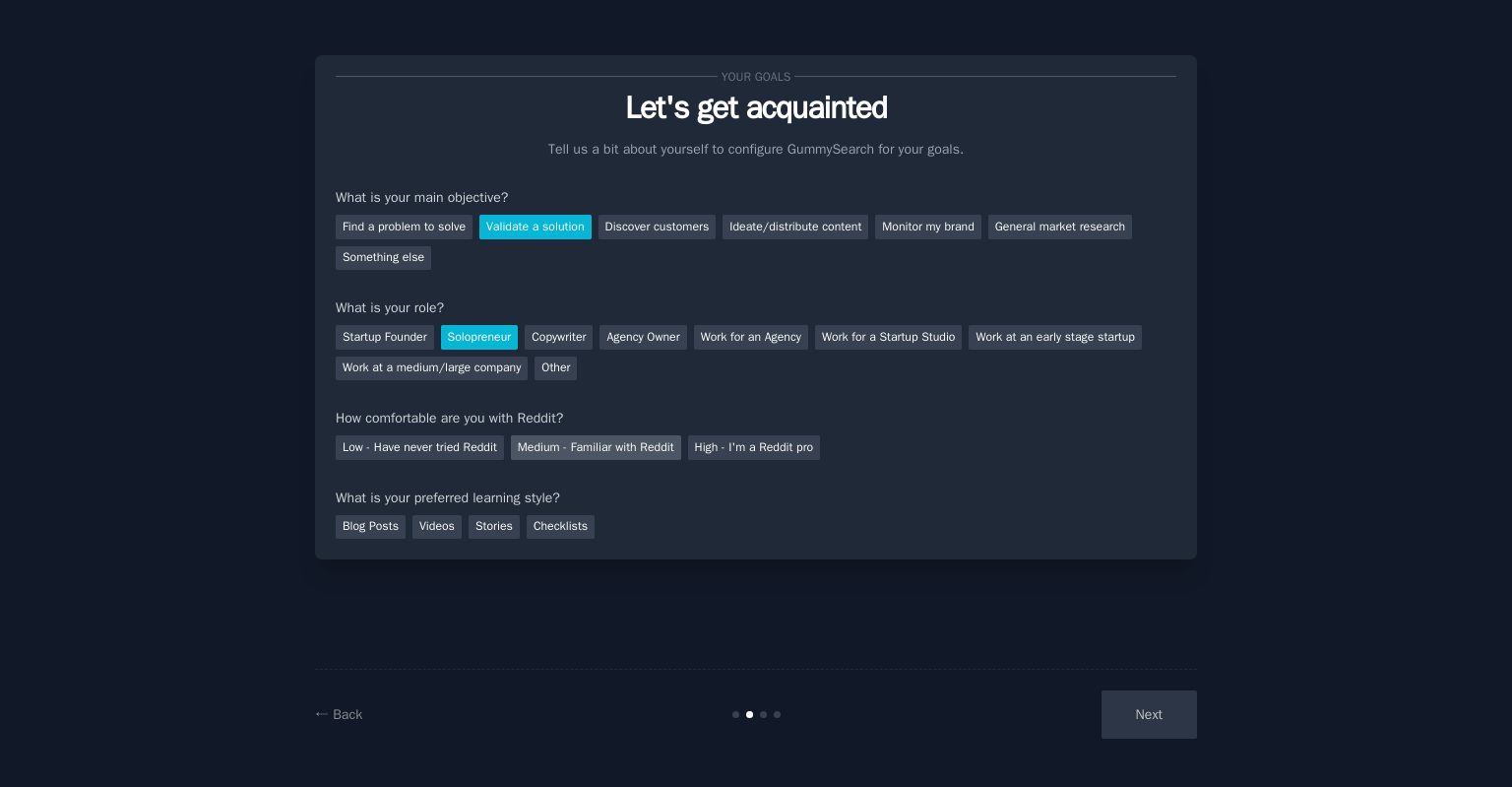 click on "Medium - Familiar with Reddit" at bounding box center [596, 447] 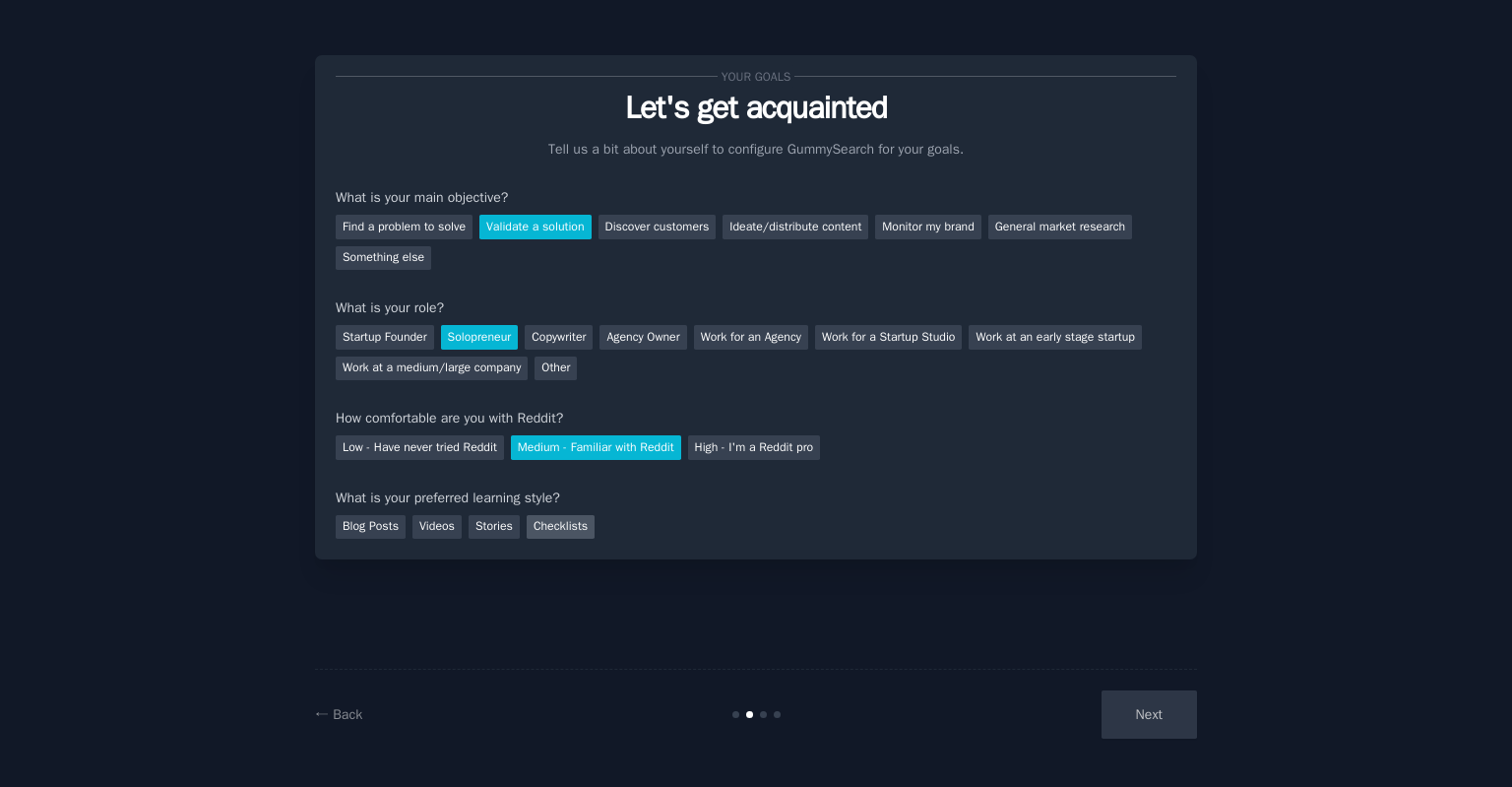 click on "Checklists" at bounding box center (560, 527) 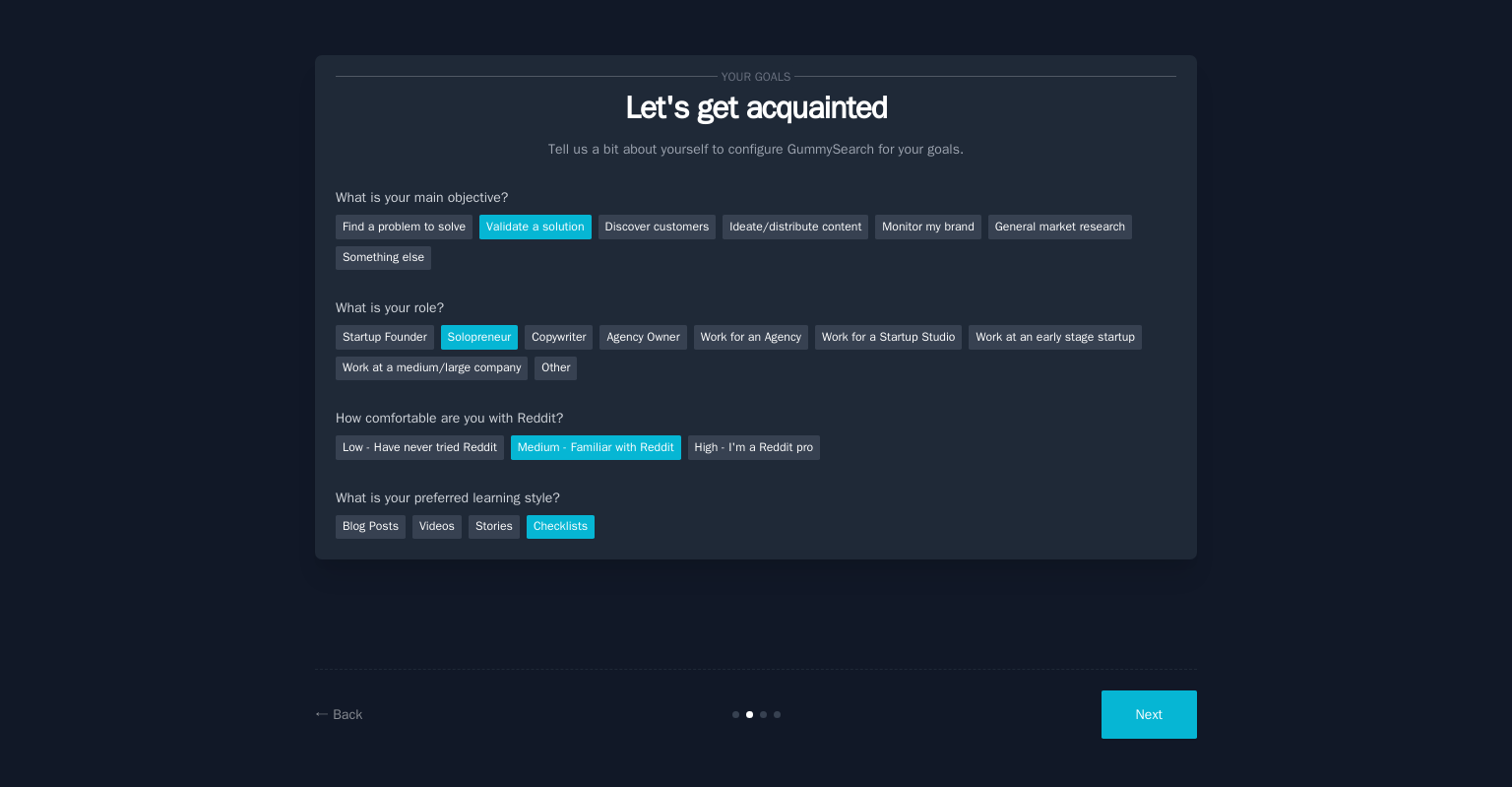 click on "Next" at bounding box center (1149, 714) 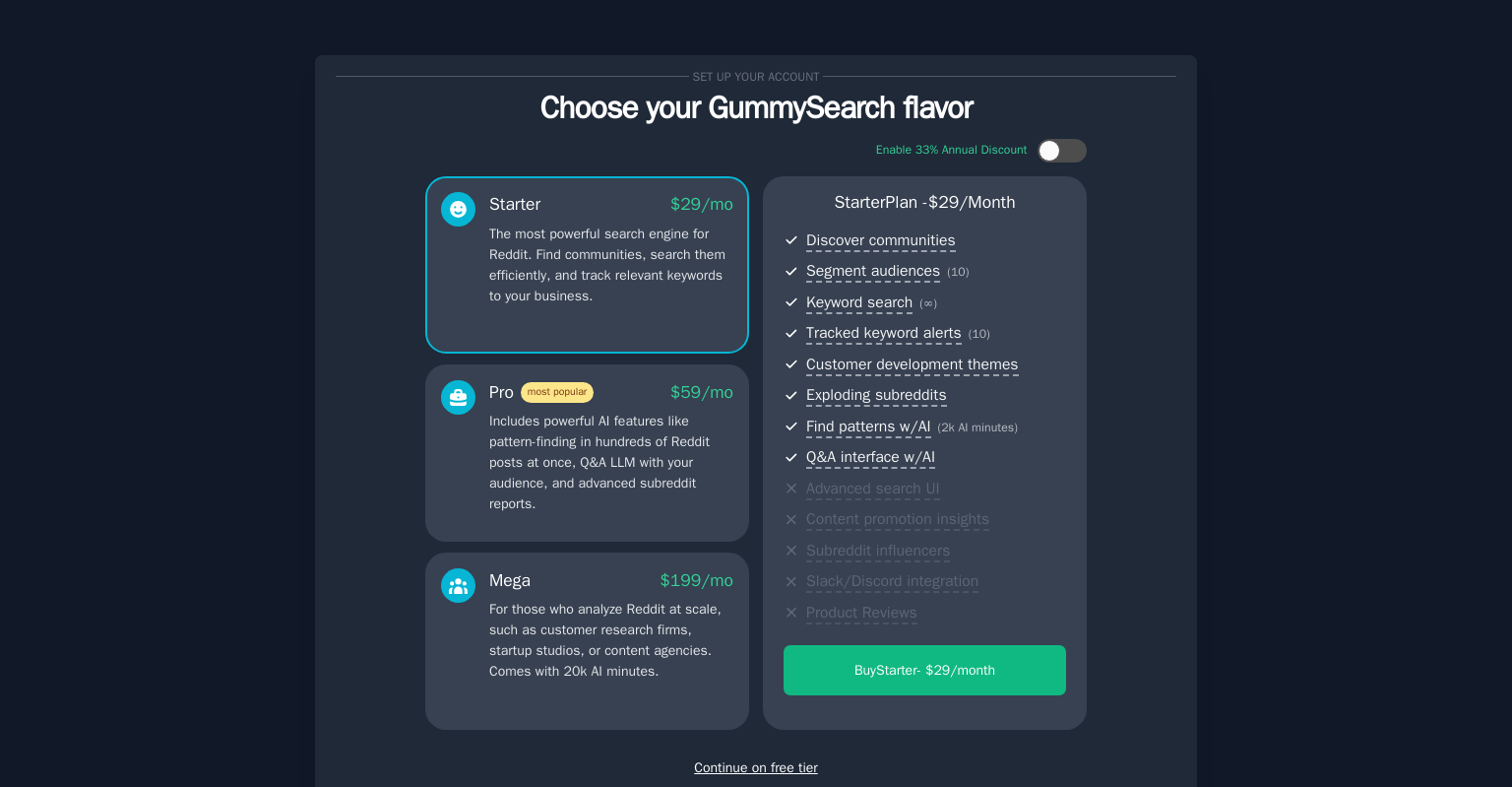 click on "Includes powerful AI features like pattern-finding in hundreds of Reddit posts at once, Q&A LLM with your audience, and advanced subreddit reports." at bounding box center [611, 462] 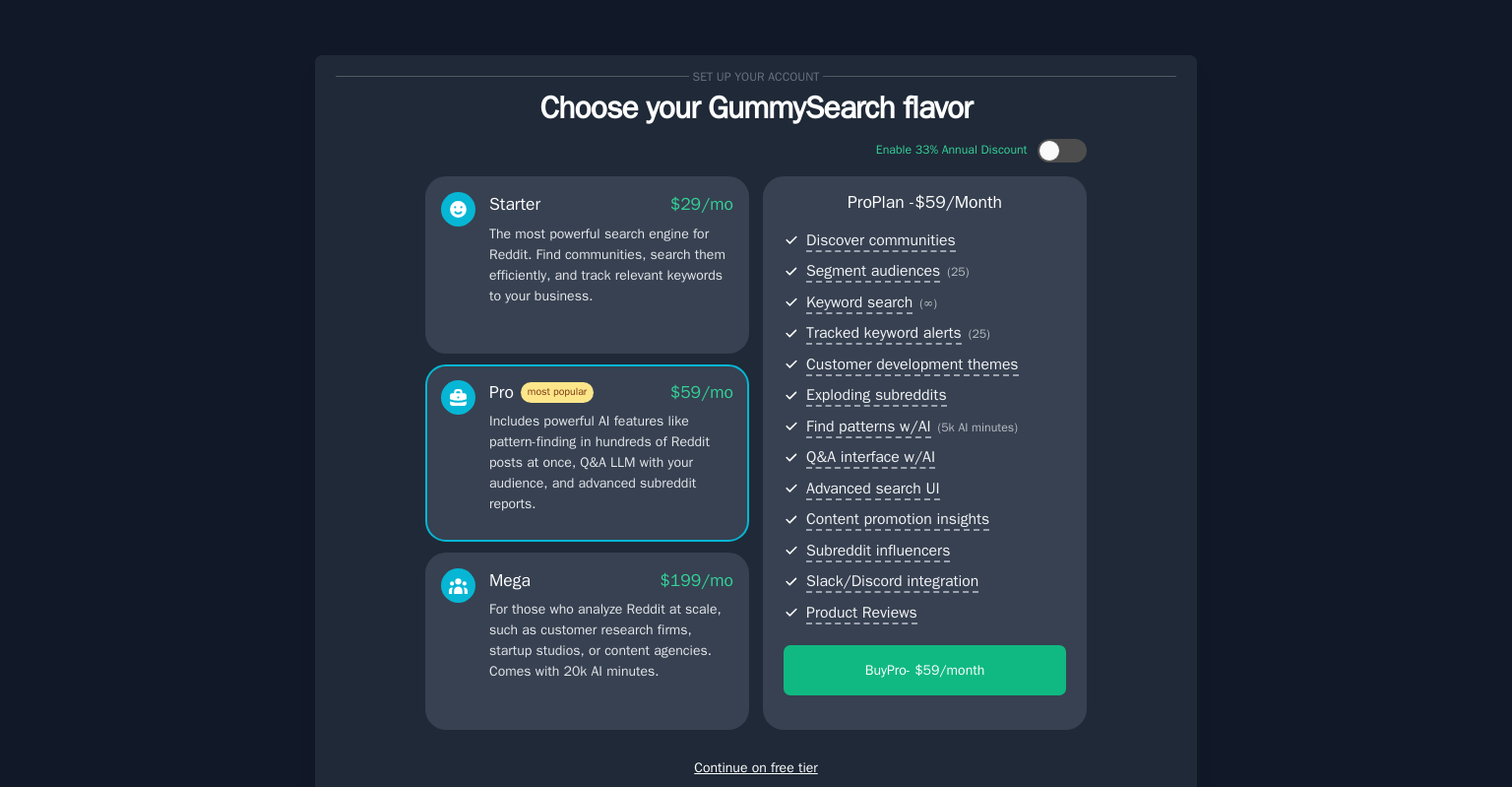 click on "Mega $ 199 /mo For those who analyze Reddit at scale, such as customer research firms, startup studios, or content agencies. Comes with 20k AI minutes." at bounding box center (611, 625) 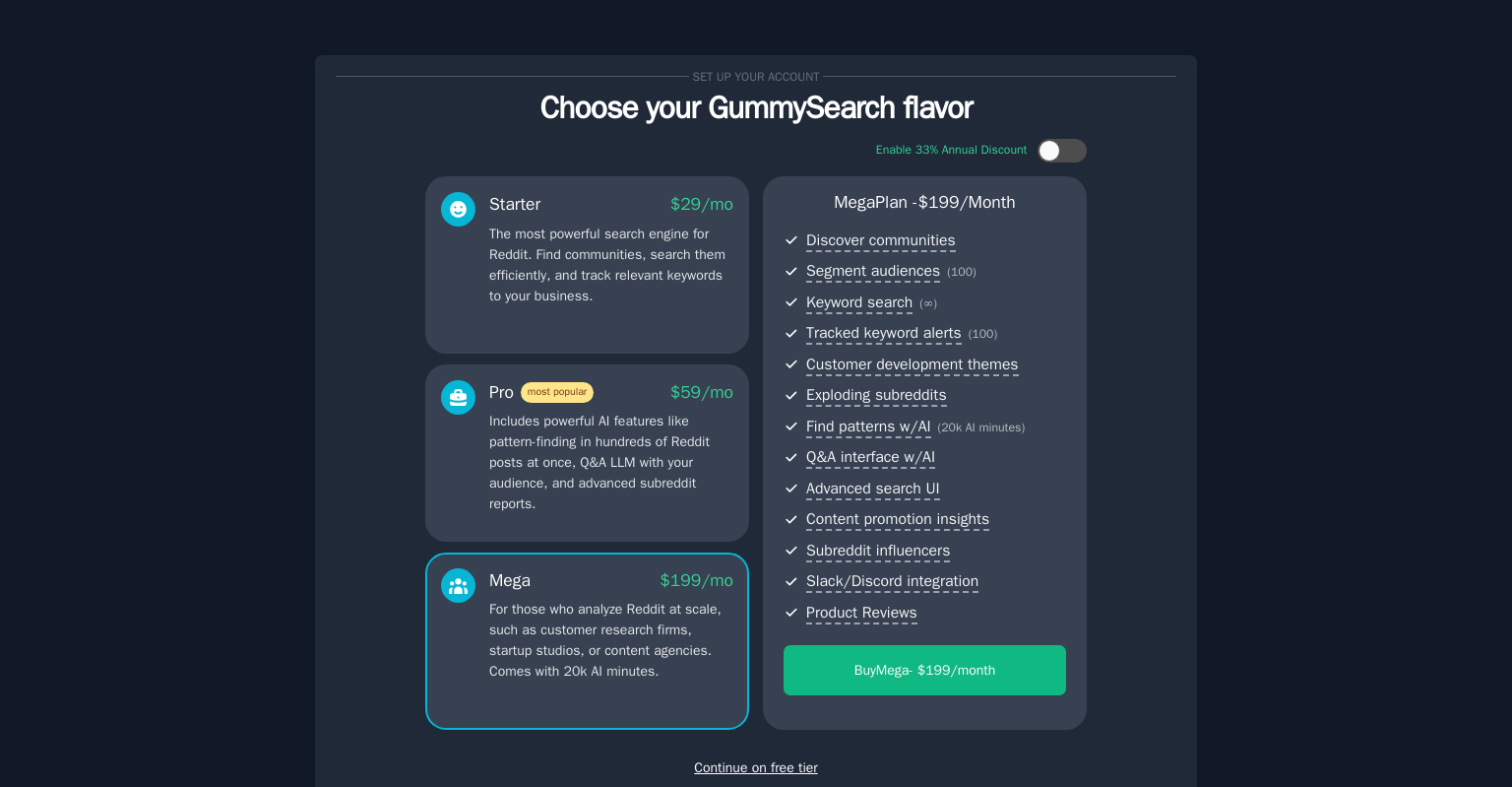 click on "The most powerful search engine for Reddit. Find communities, search them efficiently, and track relevant keywords to your business." at bounding box center (611, 265) 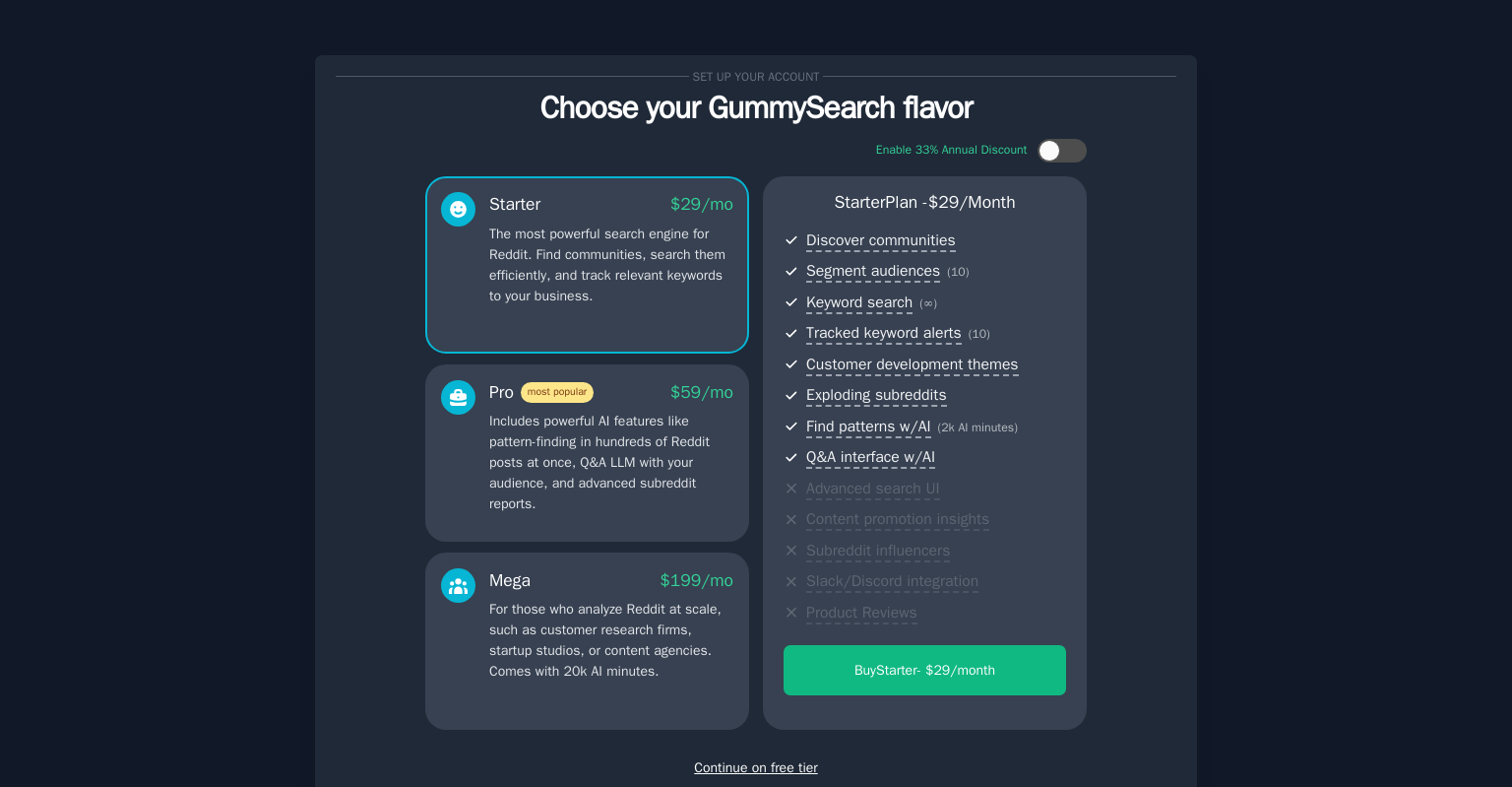 click on "Continue on free tier" at bounding box center [756, 767] 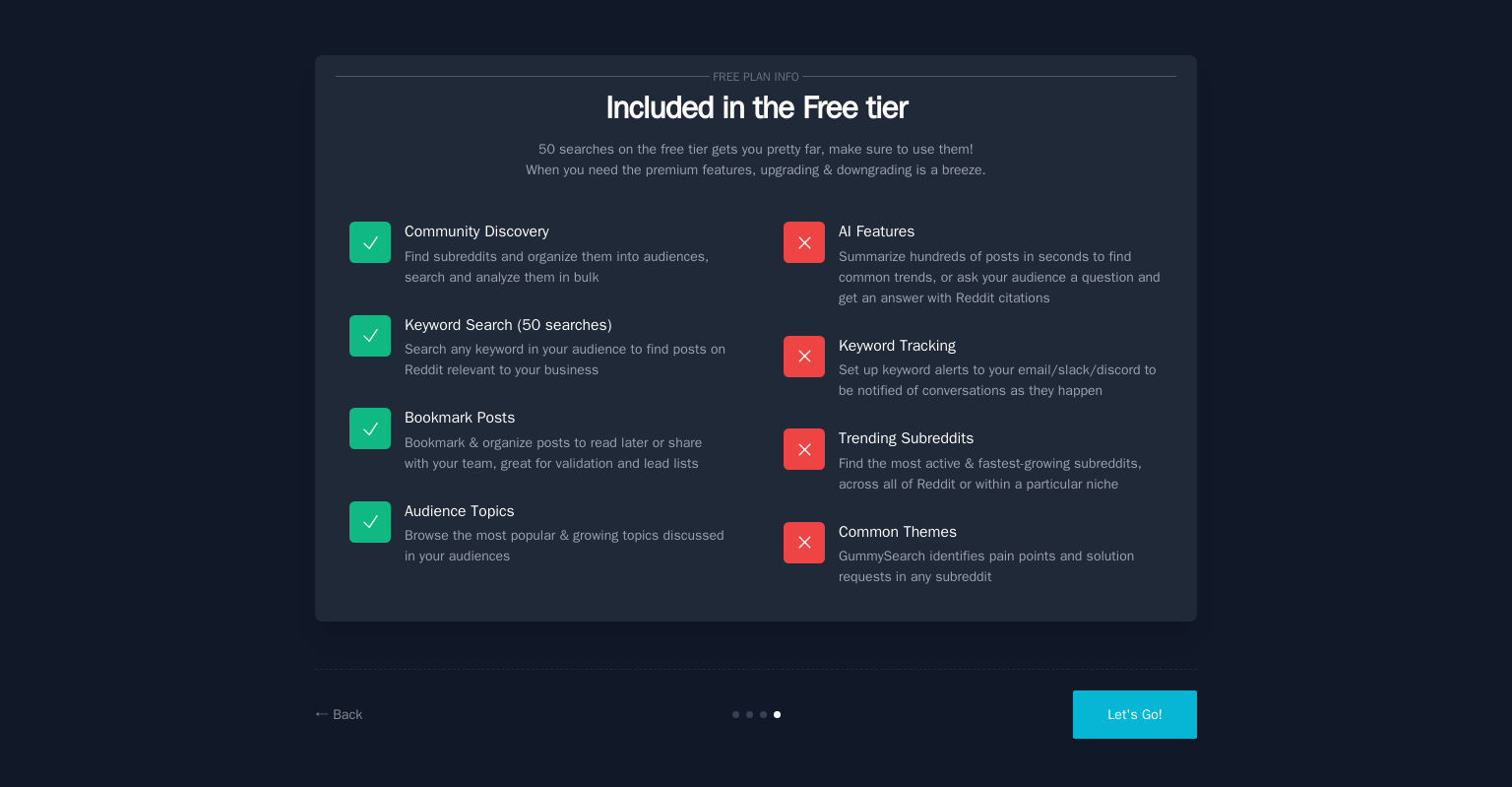 click on "Let's Go!" at bounding box center [1135, 714] 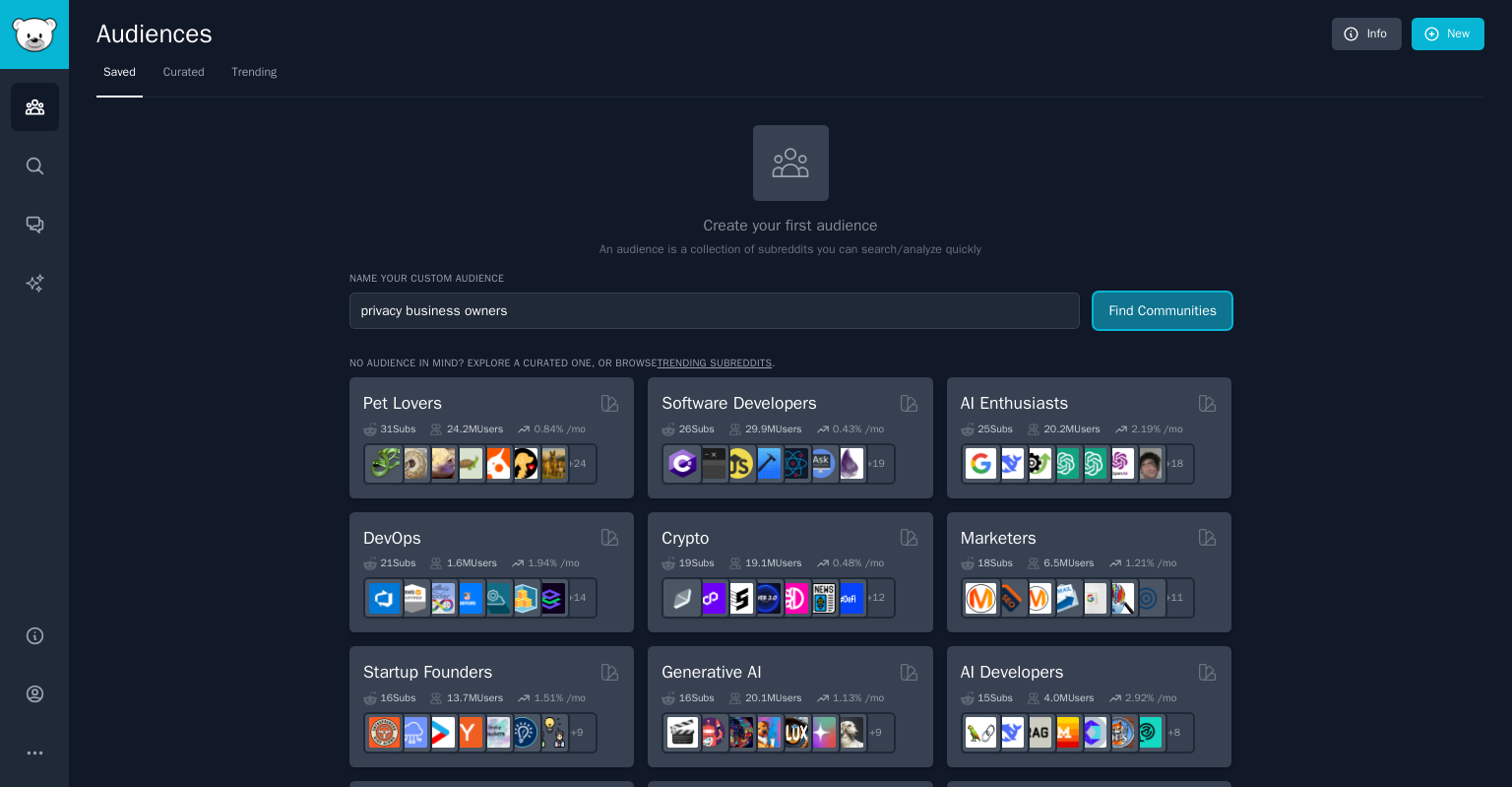 click on "Find Communities" at bounding box center (1163, 310) 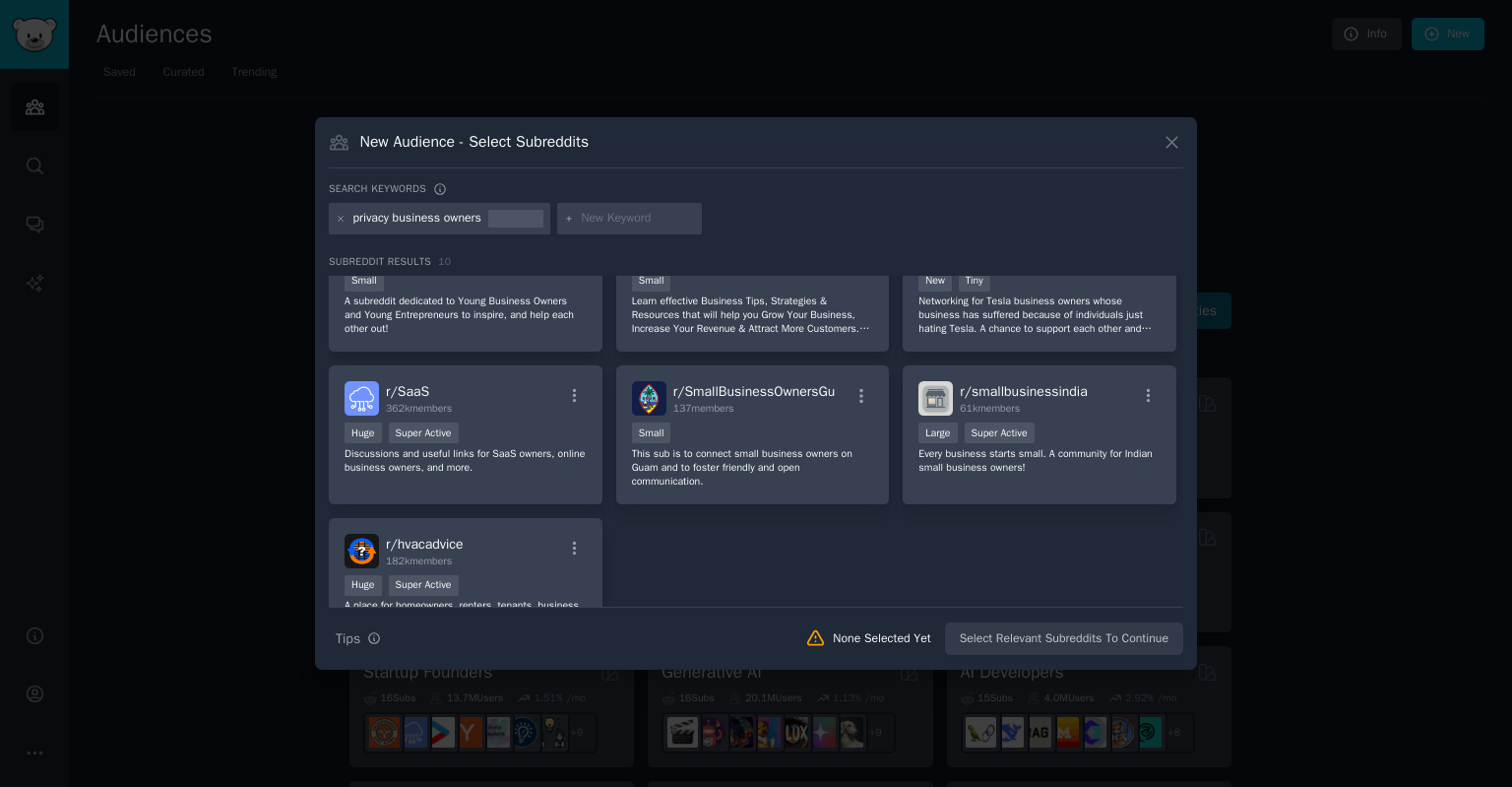 scroll, scrollTop: 299, scrollLeft: 0, axis: vertical 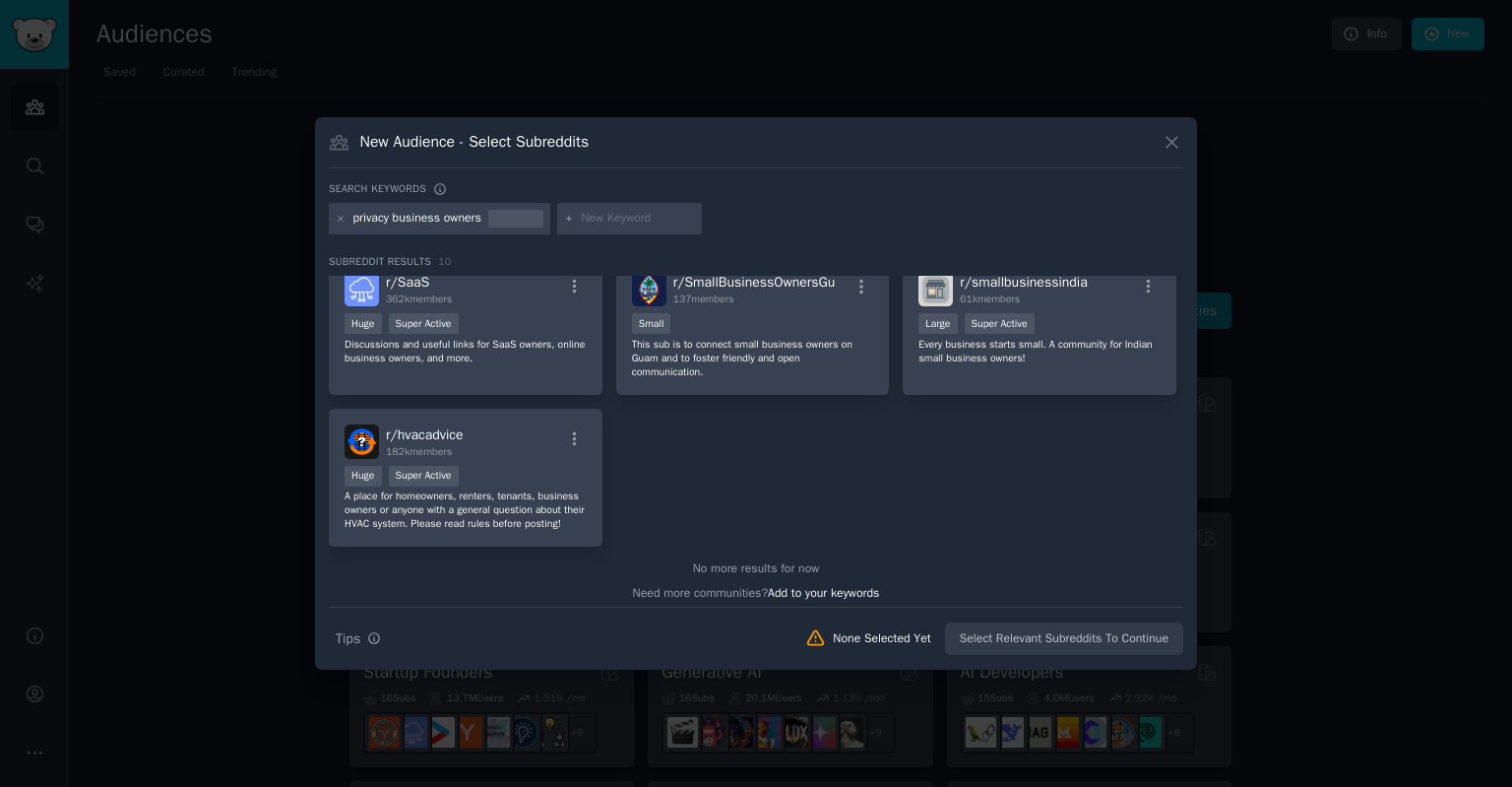 click 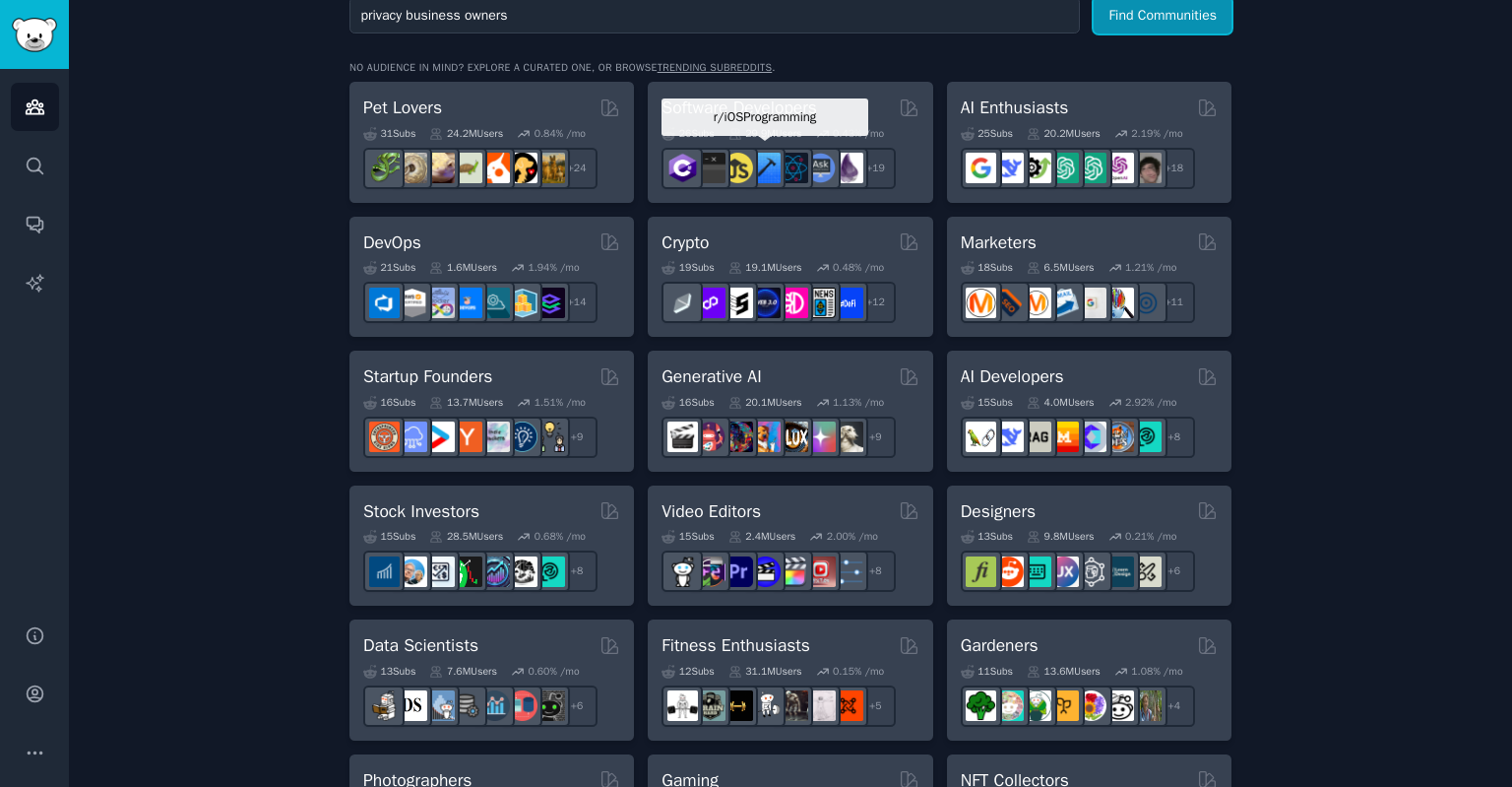 scroll, scrollTop: 0, scrollLeft: 0, axis: both 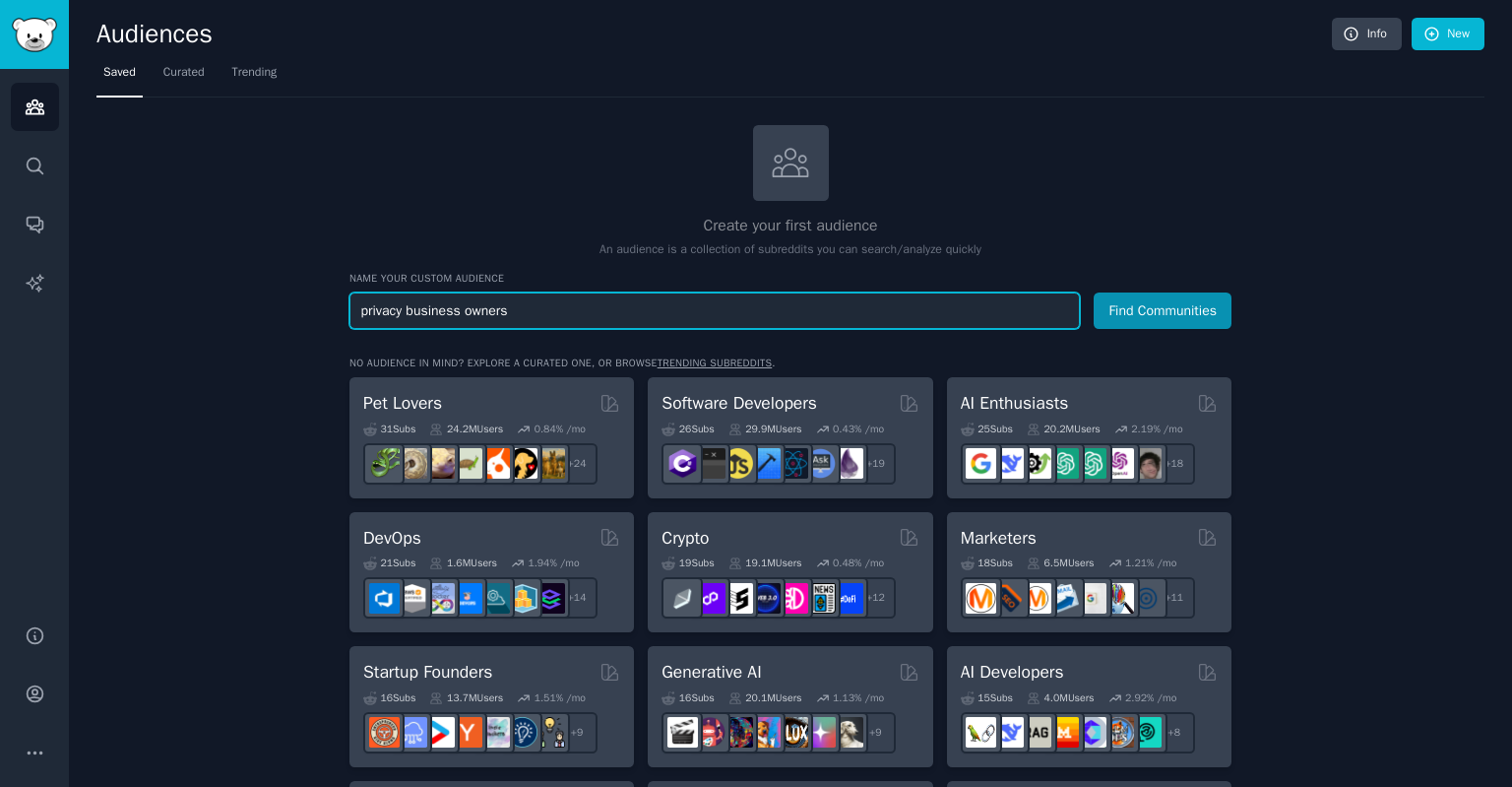 click on "privacy business owners" at bounding box center (715, 310) 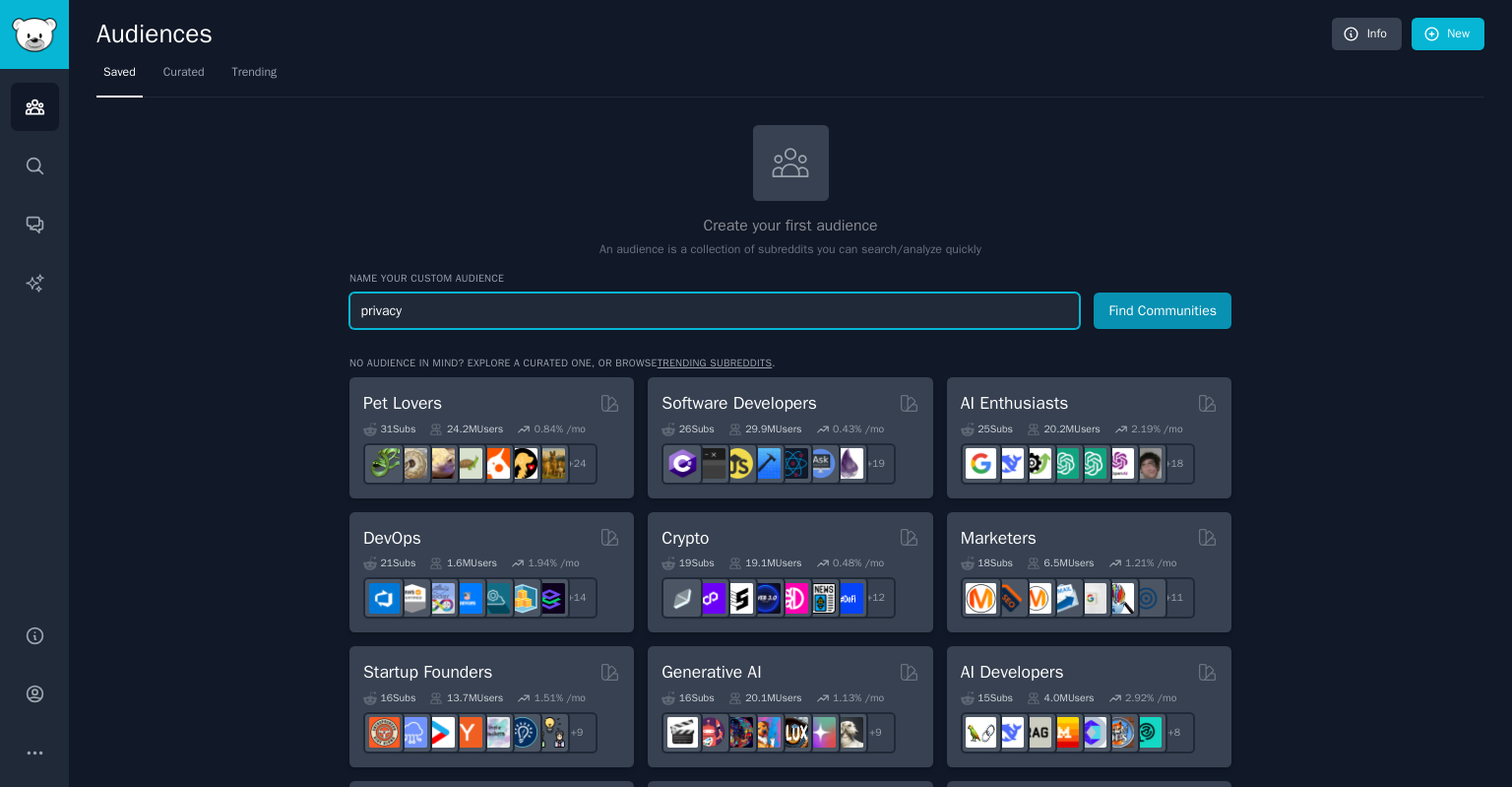 type on "privacy" 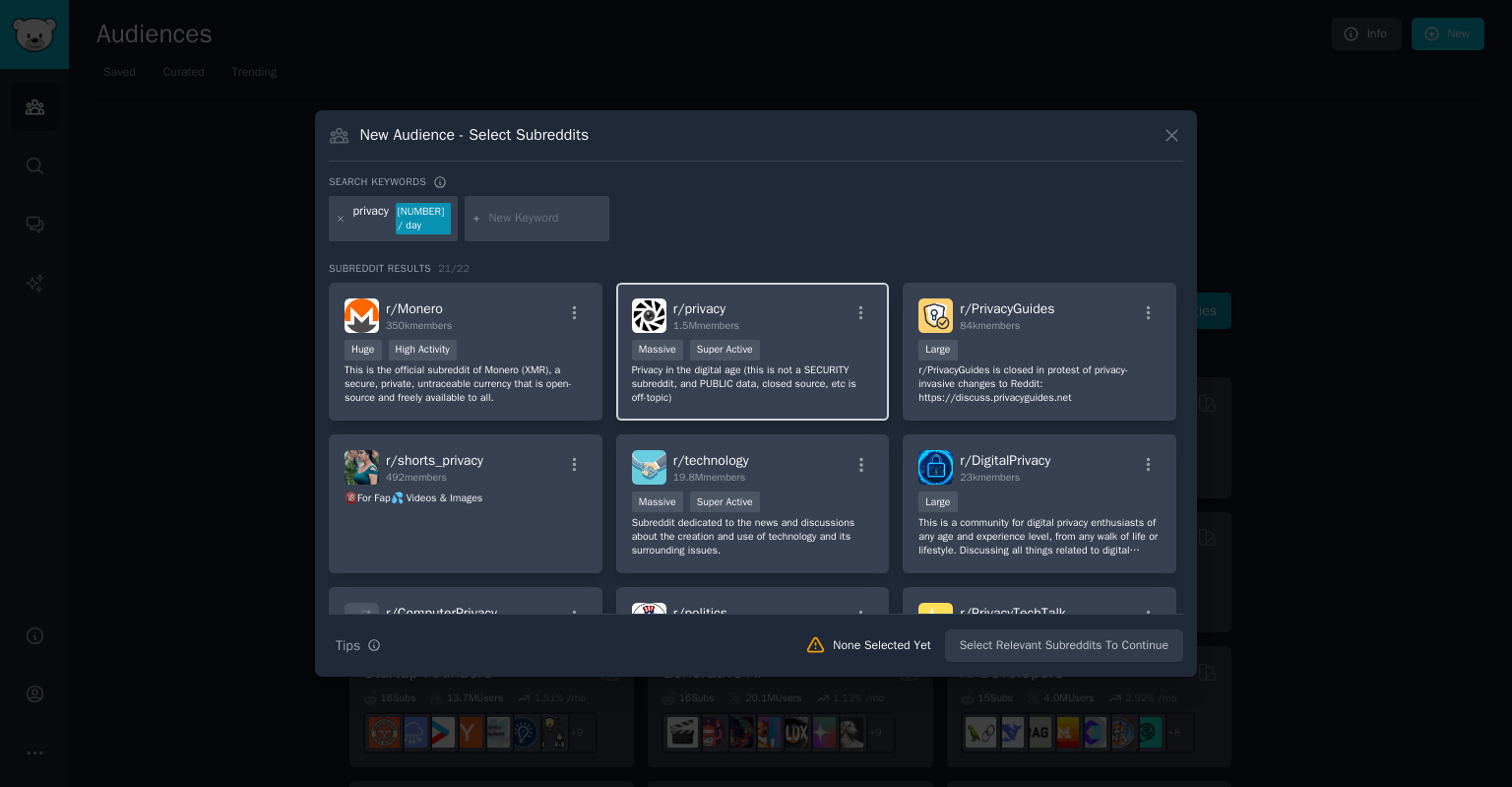 click on "r/ privacy 1.5M  members" at bounding box center (753, 315) 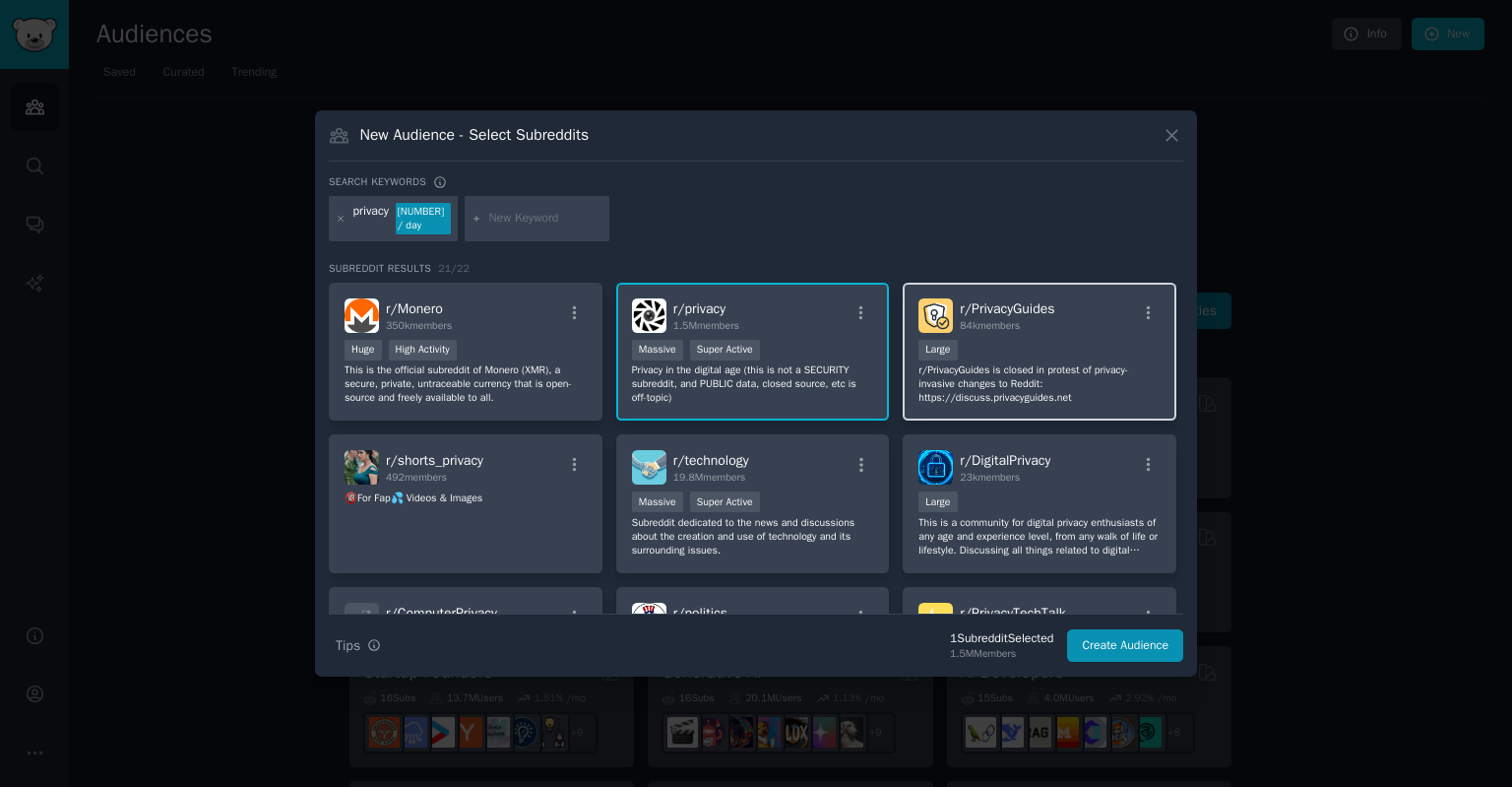 click on "[USERNAME]" at bounding box center [1007, 308] 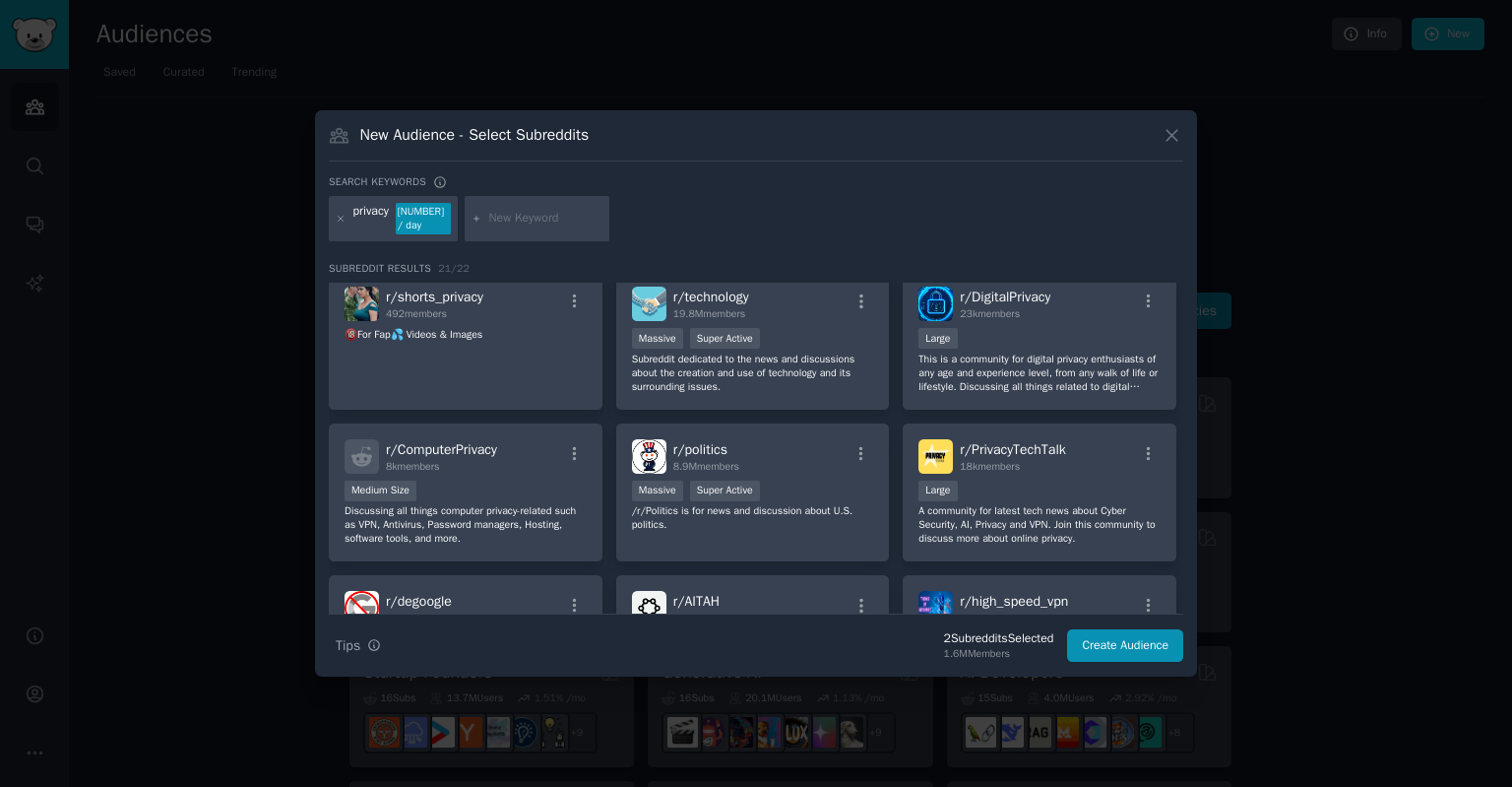 scroll, scrollTop: 157, scrollLeft: 0, axis: vertical 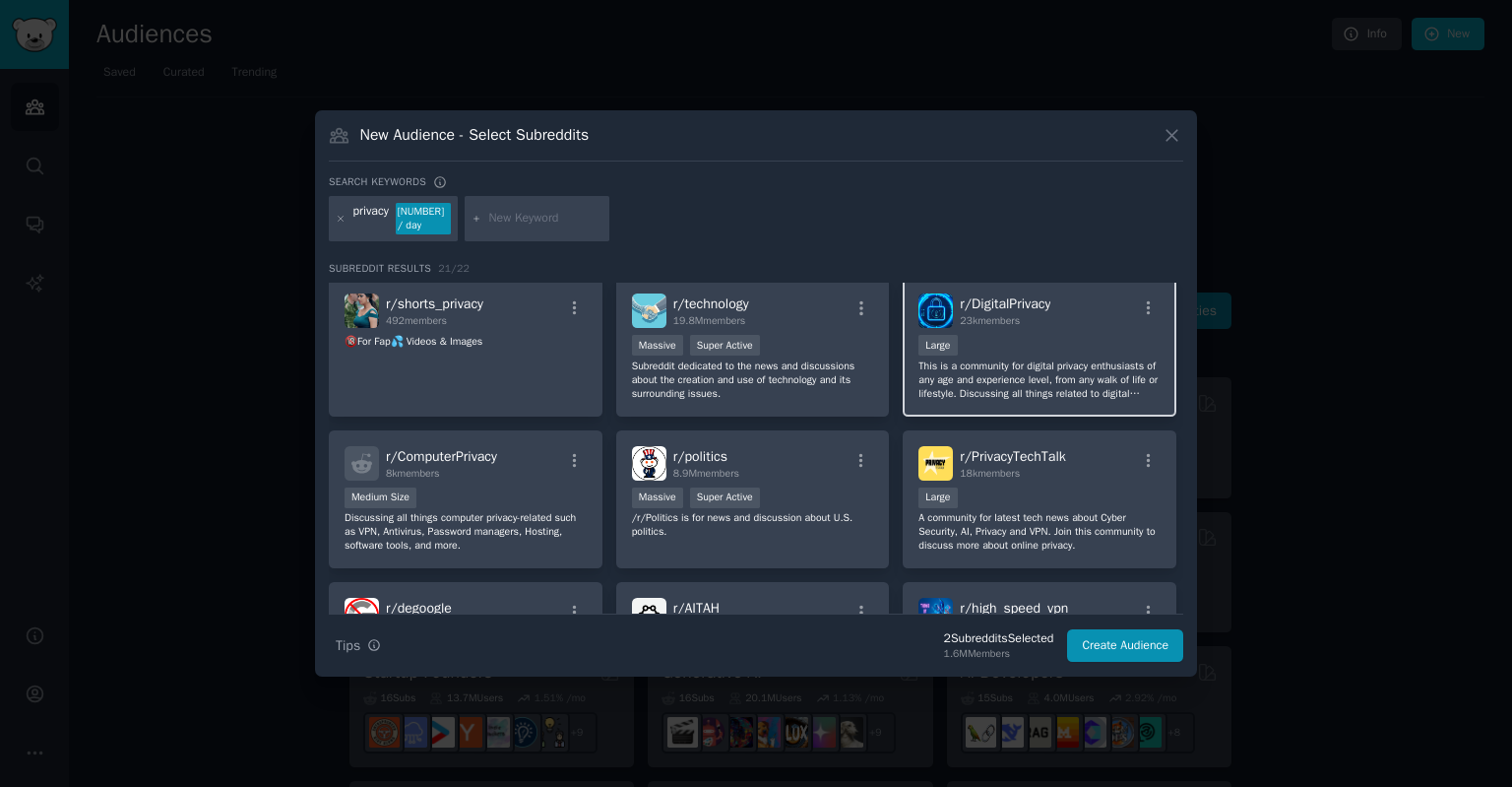 click on "This is a community for digital privacy enthusiasts of any age and experience level, from any walk of life or lifestyle. Discussing all things related to digital privacy and data security, including password managers, encrypted communication tools, data removal, secure email, and more." at bounding box center [1040, 380] 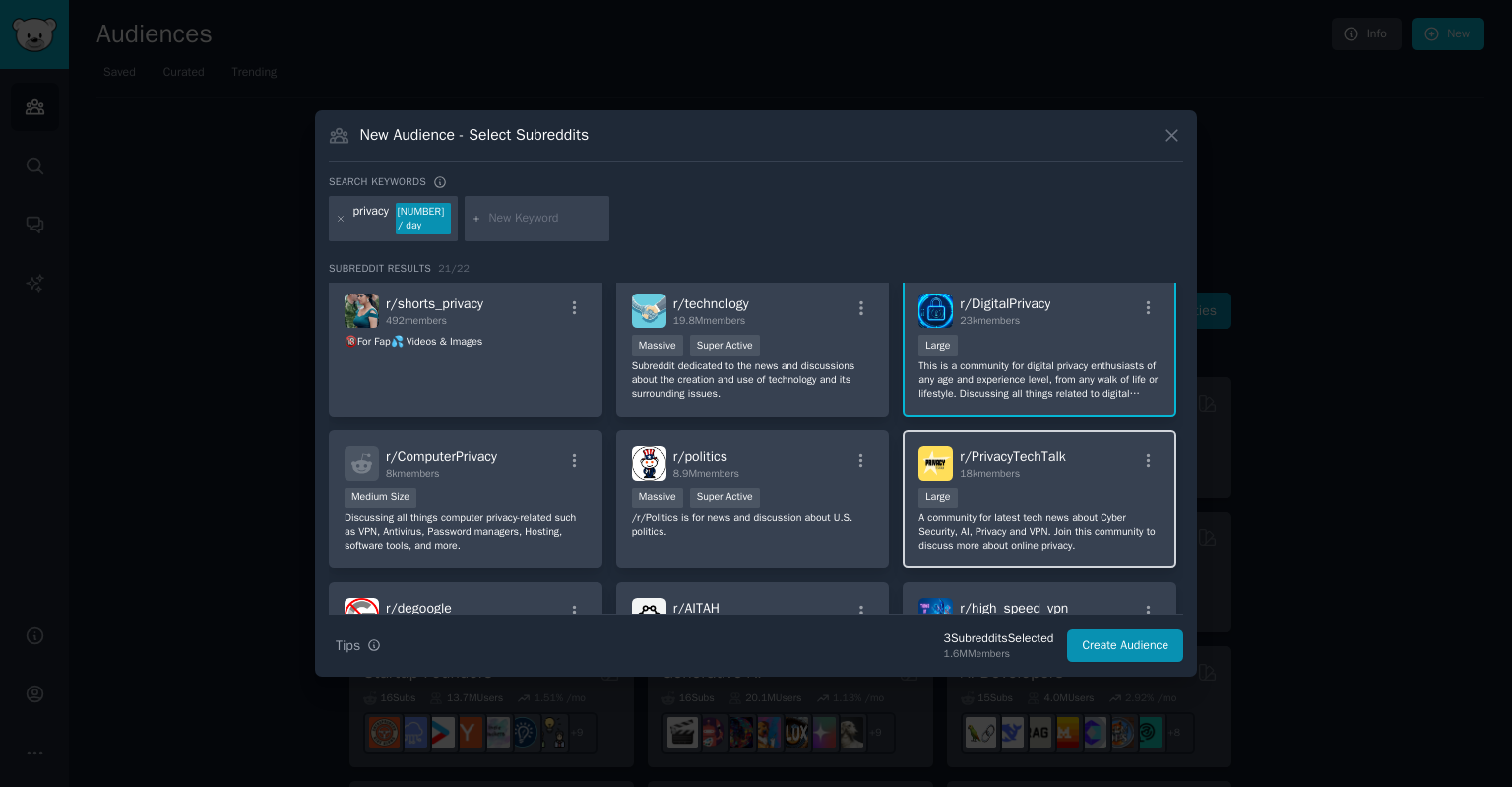 click on "r/ PrivacyTechTalk 18k  members Large A community for latest tech news about Cyber Security, AI, Privacy and VPN. Join this community to discuss more about online privacy." at bounding box center (1040, 499) 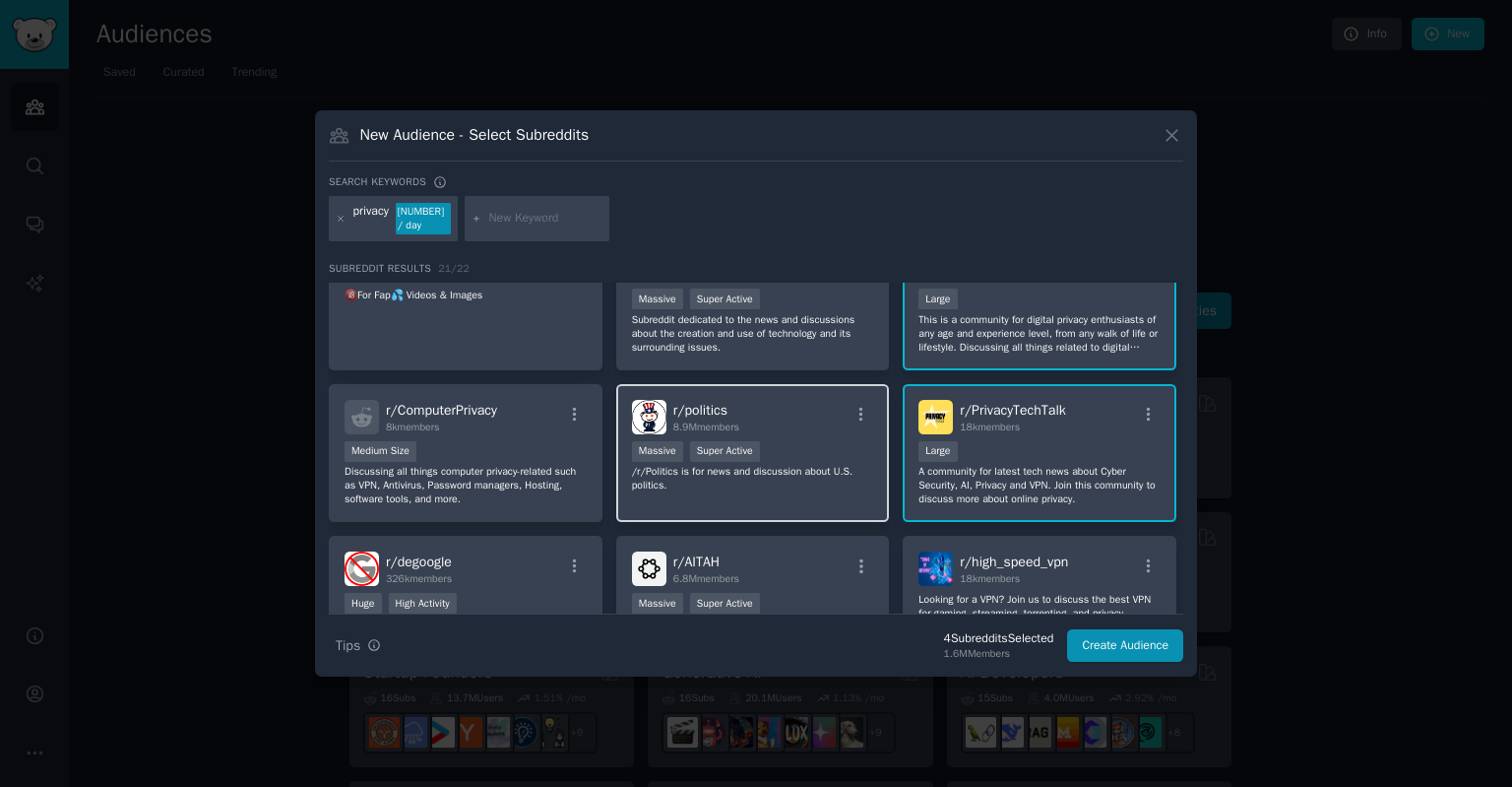 scroll, scrollTop: 215, scrollLeft: 0, axis: vertical 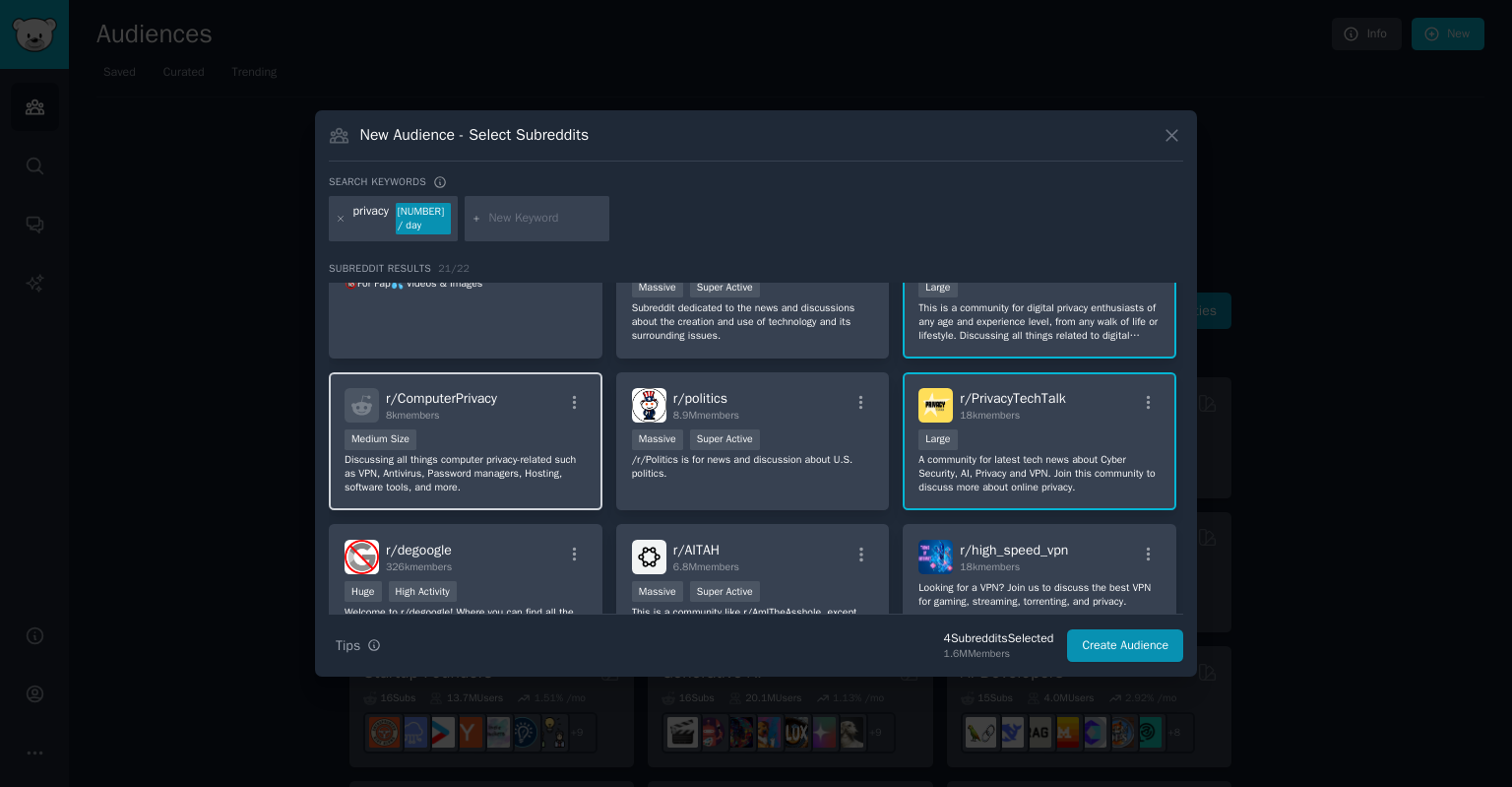 click on "Discussing all things computer privacy-related such as VPN, Antivirus, Password managers, Hosting, software tools, and more." at bounding box center (466, 474) 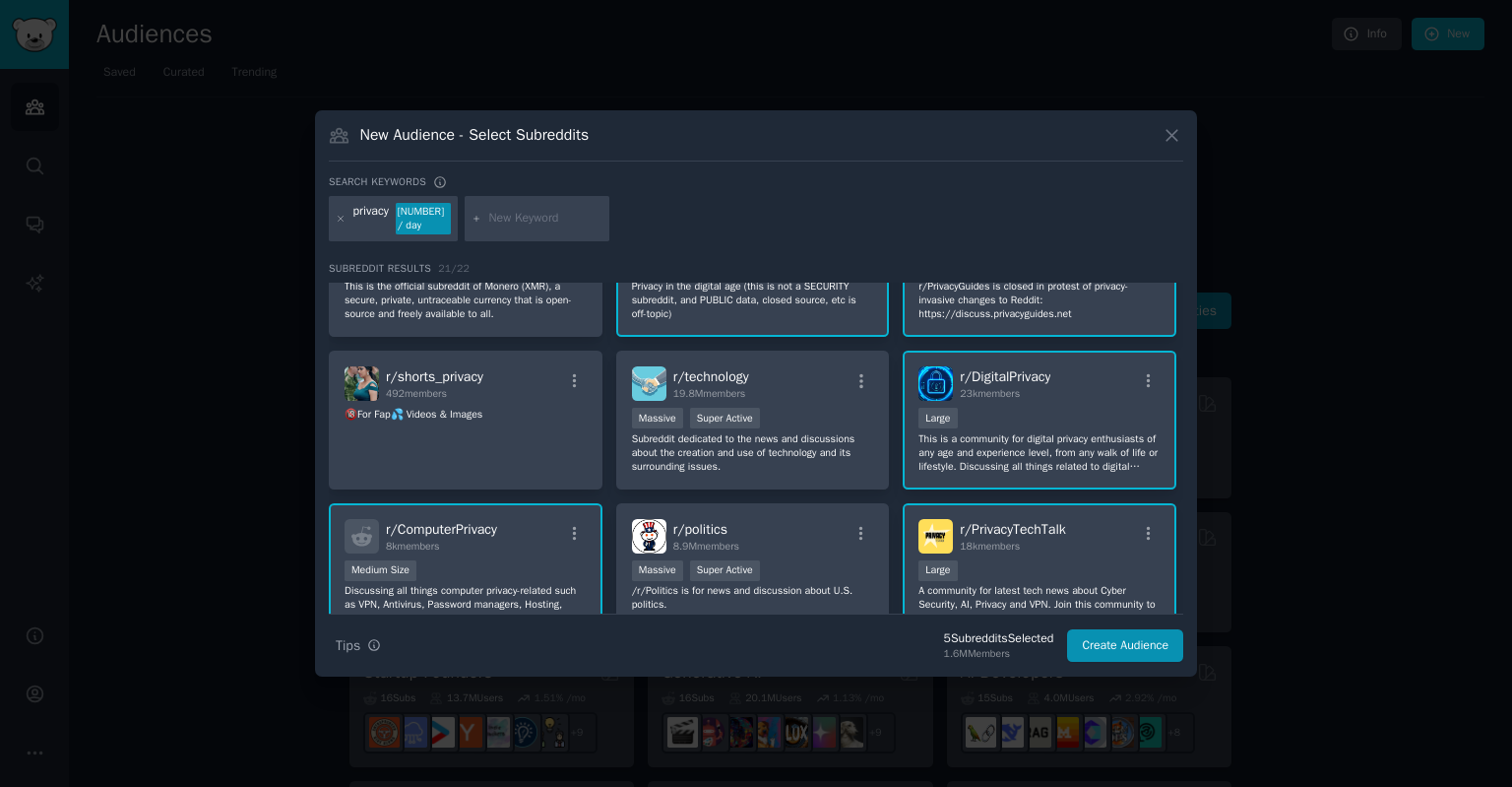 scroll, scrollTop: 0, scrollLeft: 0, axis: both 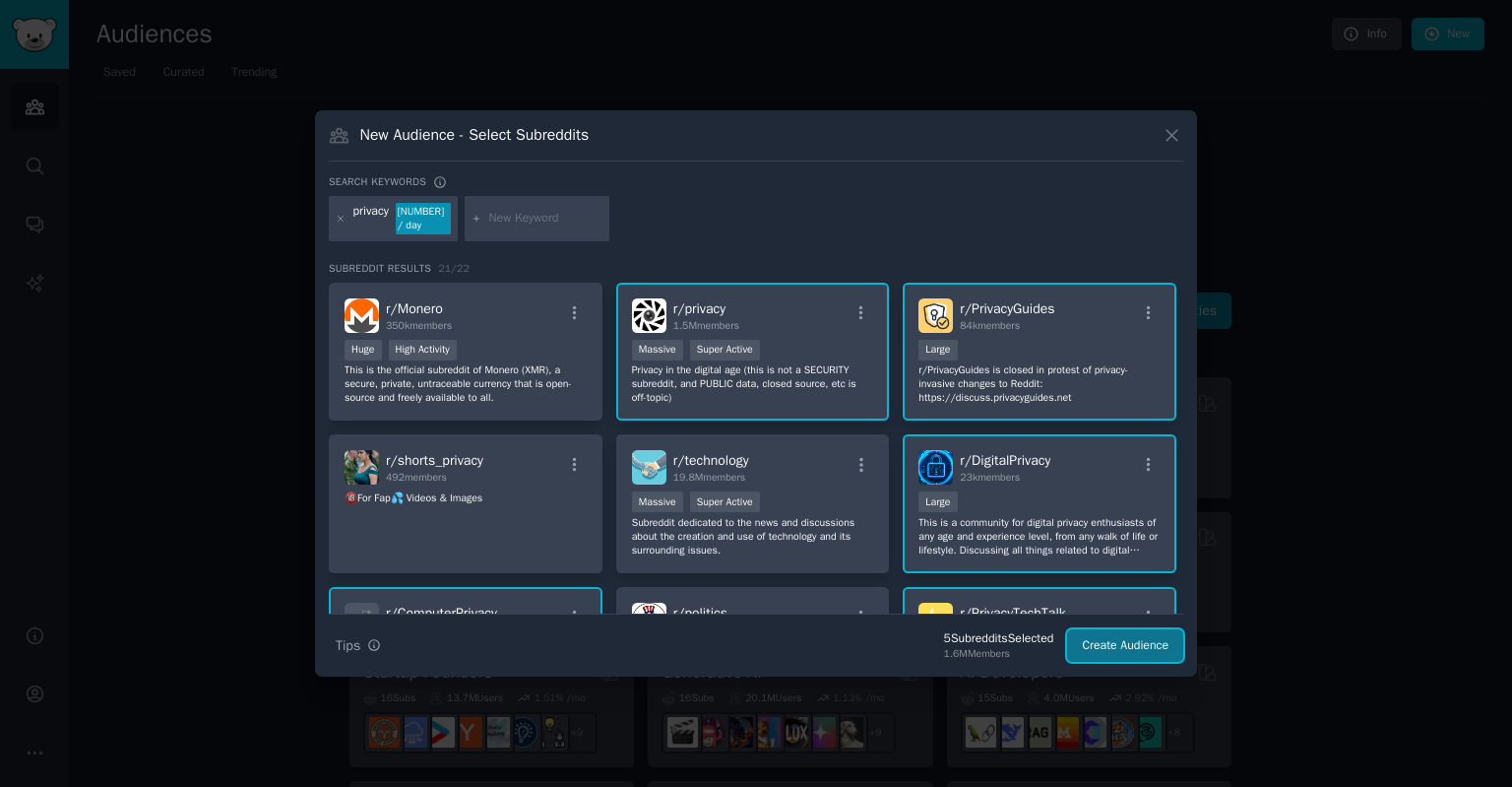 click on "Create Audience" at bounding box center [1125, 646] 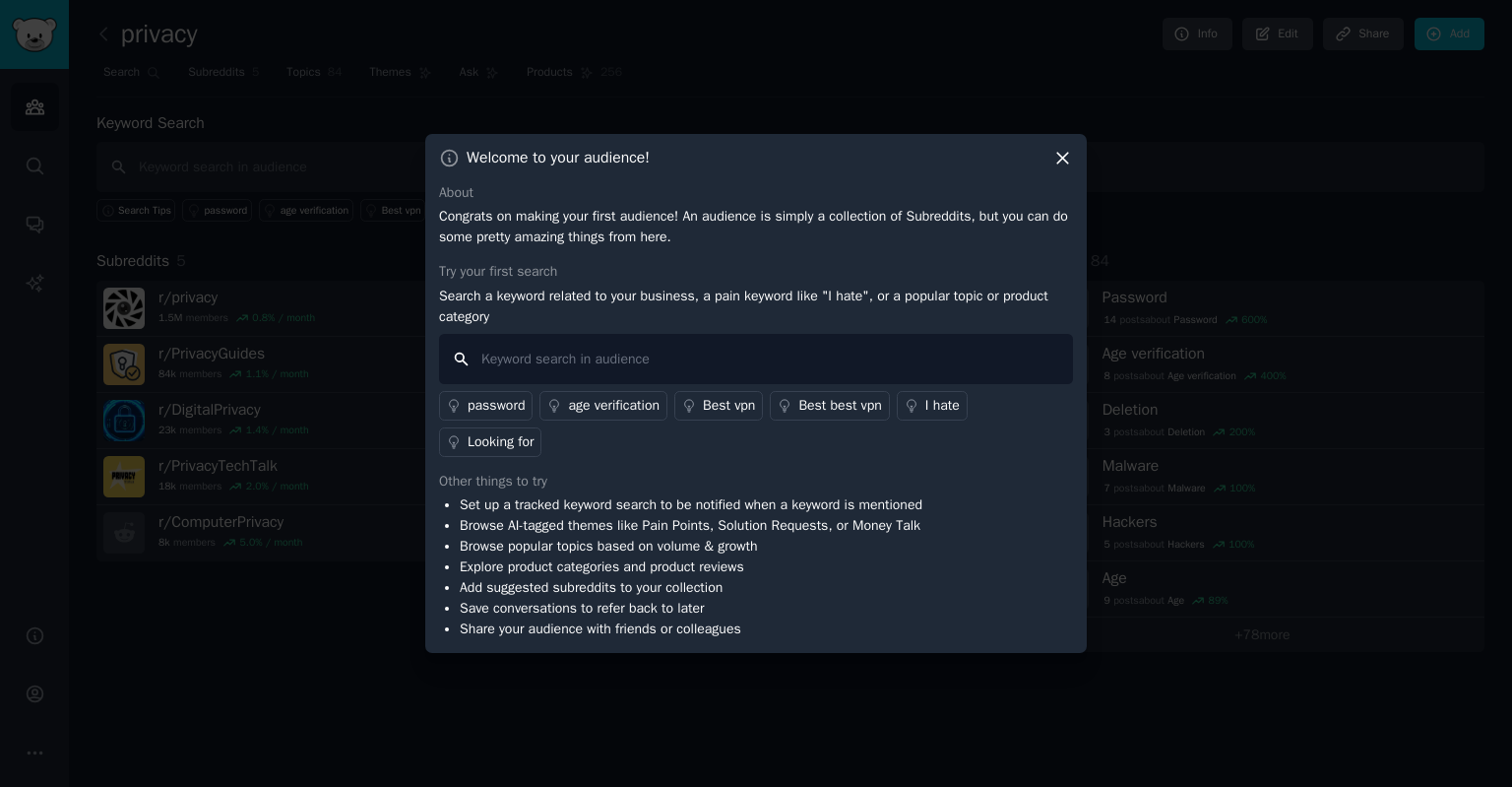 click at bounding box center (756, 359) 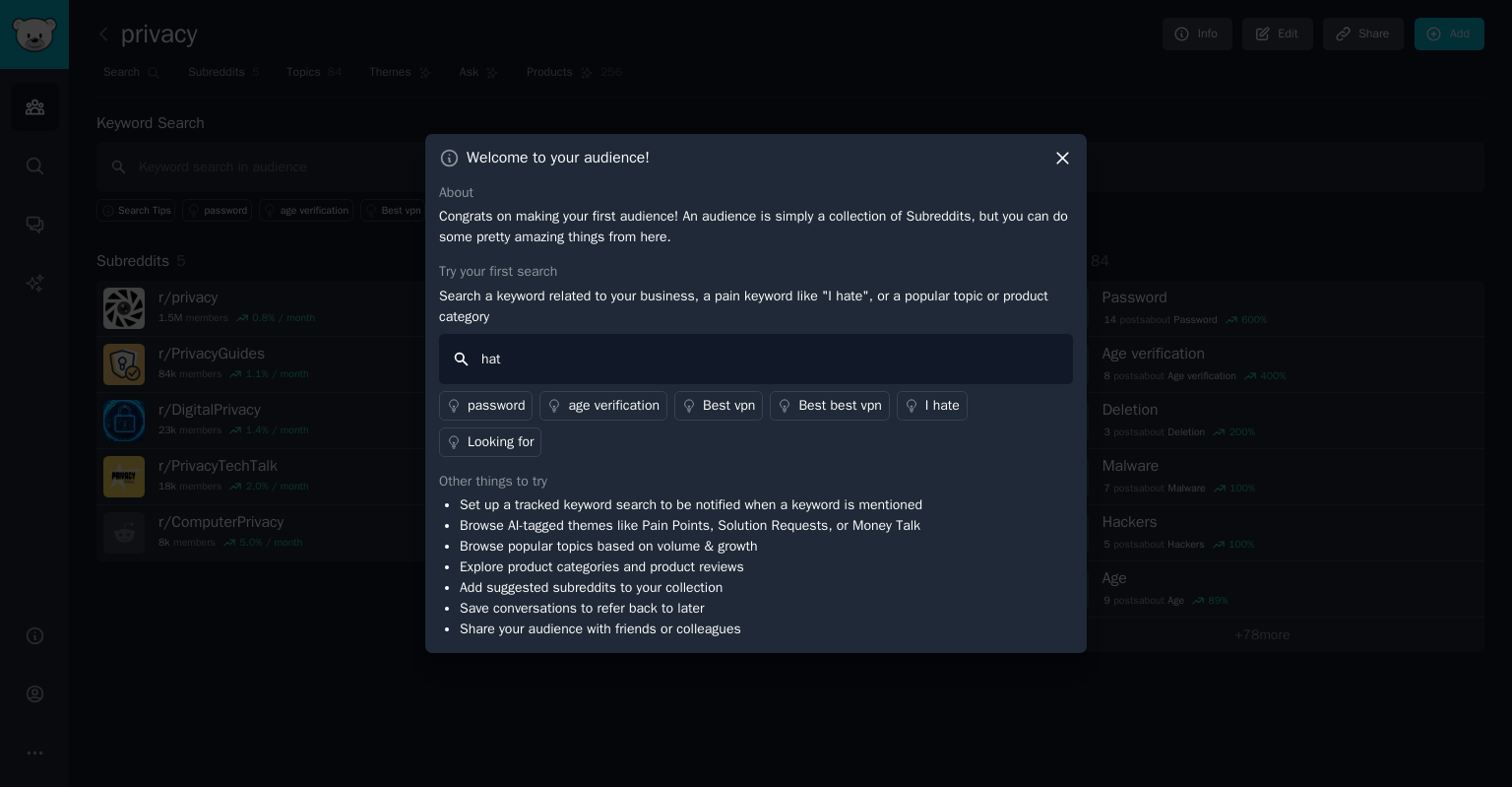 type on "hate" 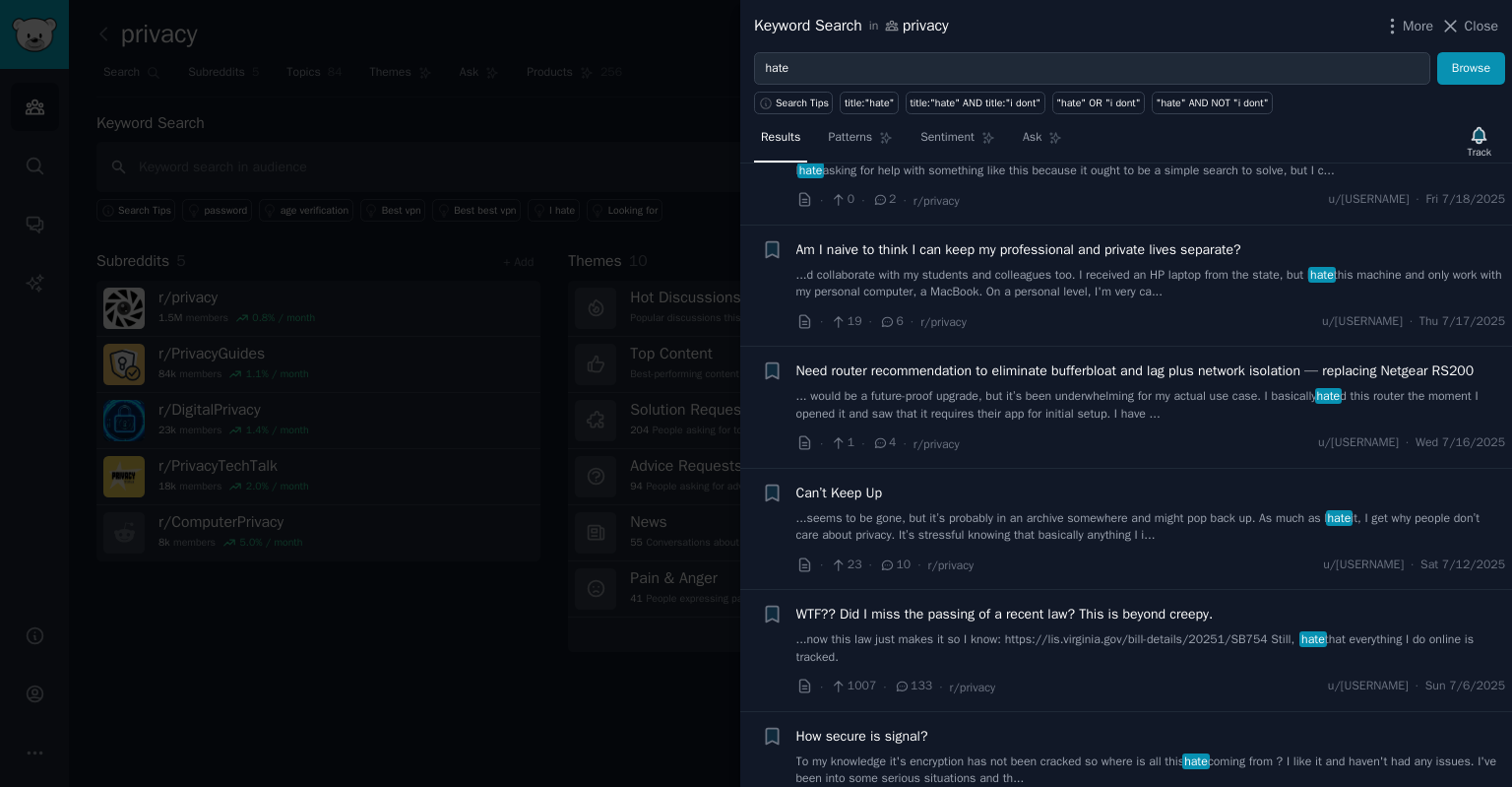 scroll, scrollTop: 561, scrollLeft: 0, axis: vertical 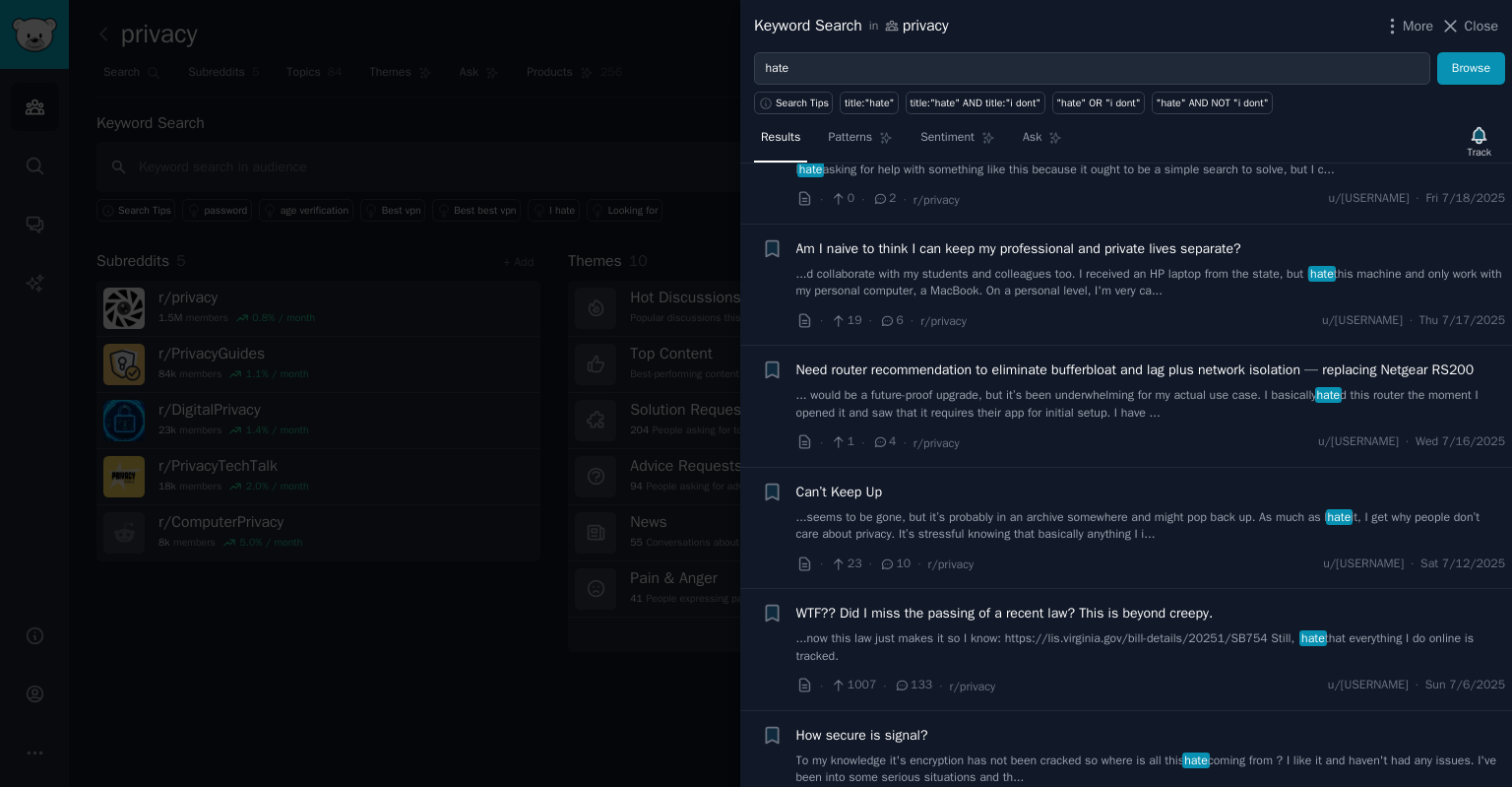 click at bounding box center [756, 393] 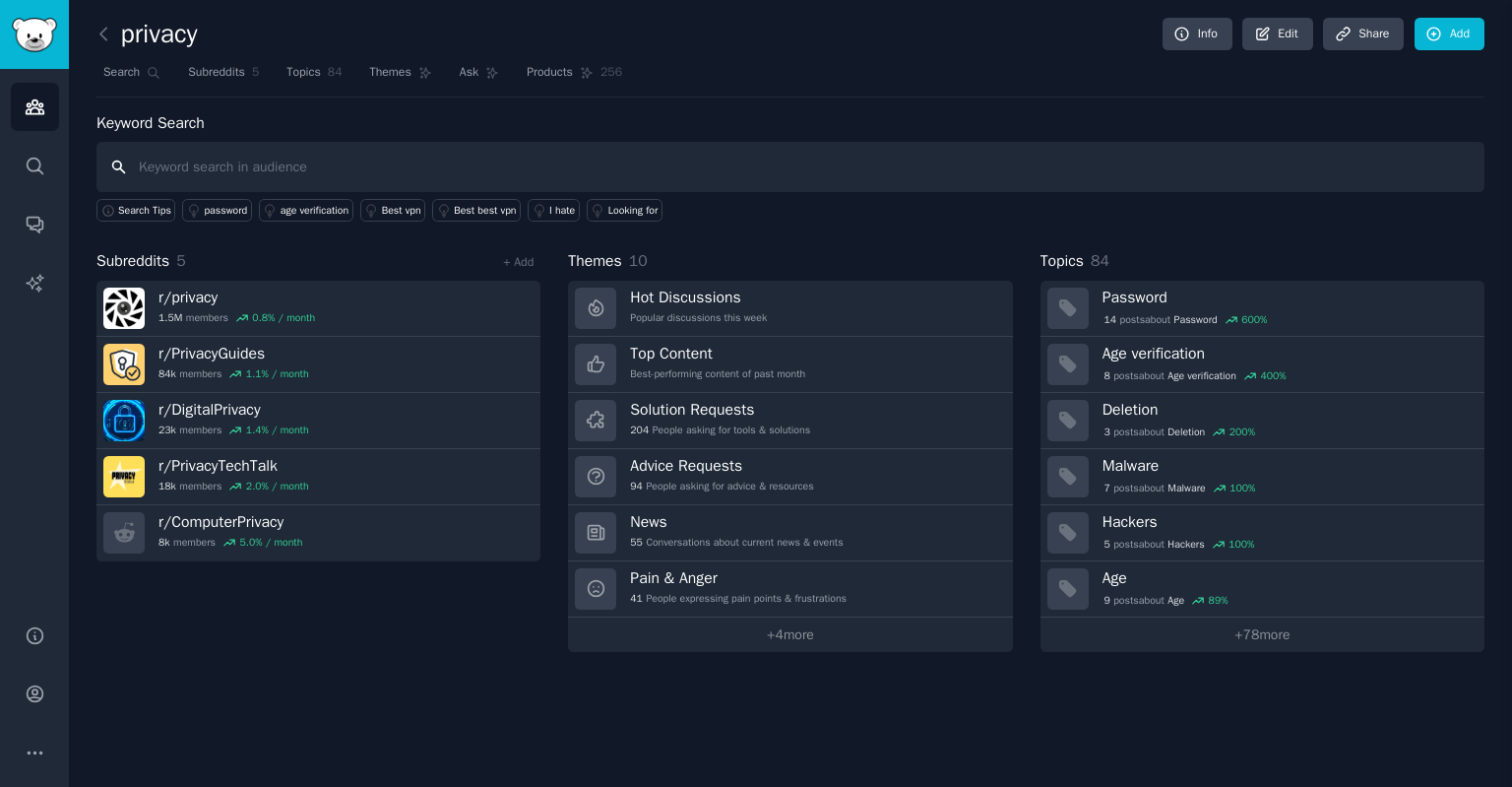 scroll, scrollTop: 561, scrollLeft: 0, axis: vertical 